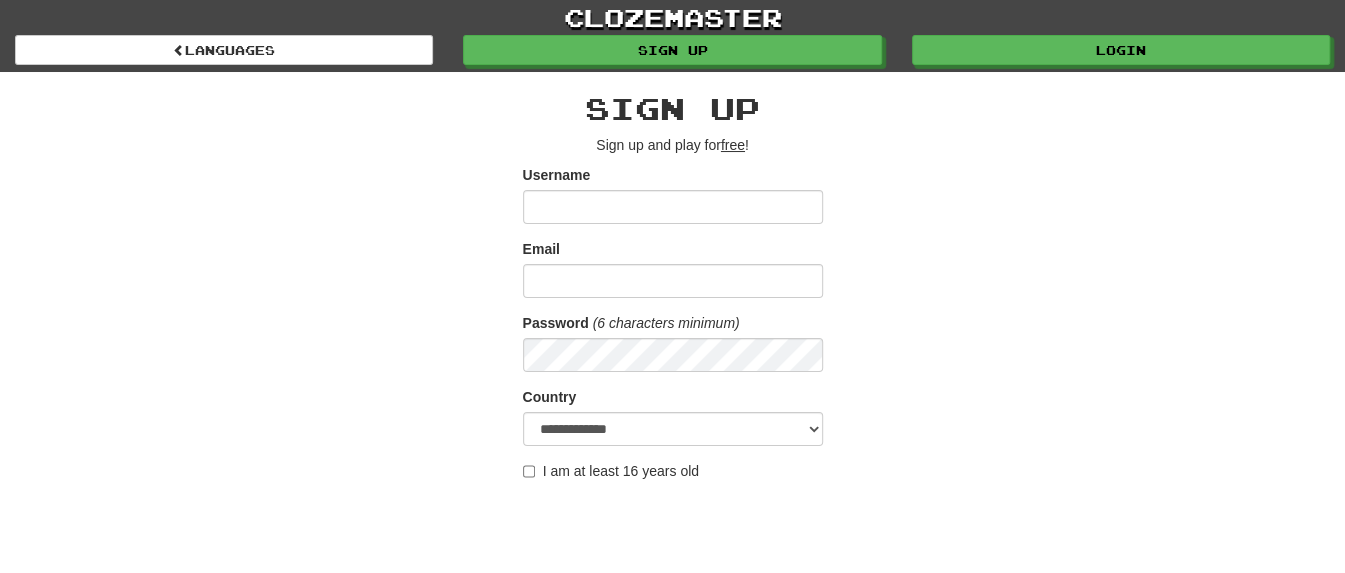 scroll, scrollTop: 500, scrollLeft: 0, axis: vertical 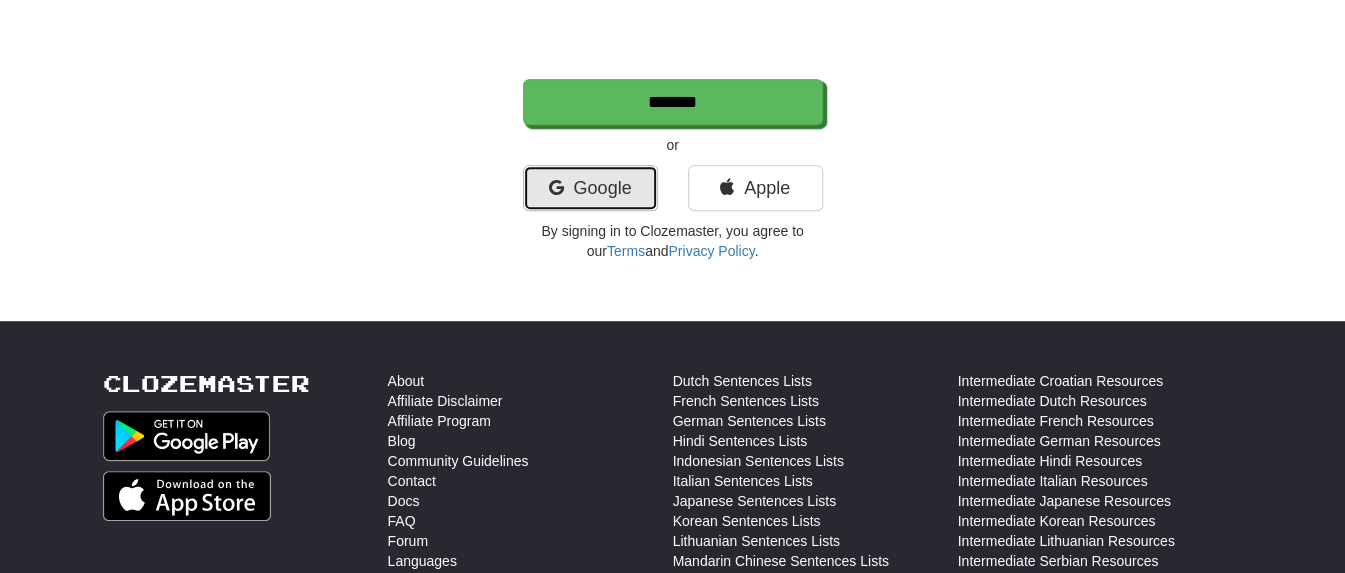 click on "Google" at bounding box center [590, 188] 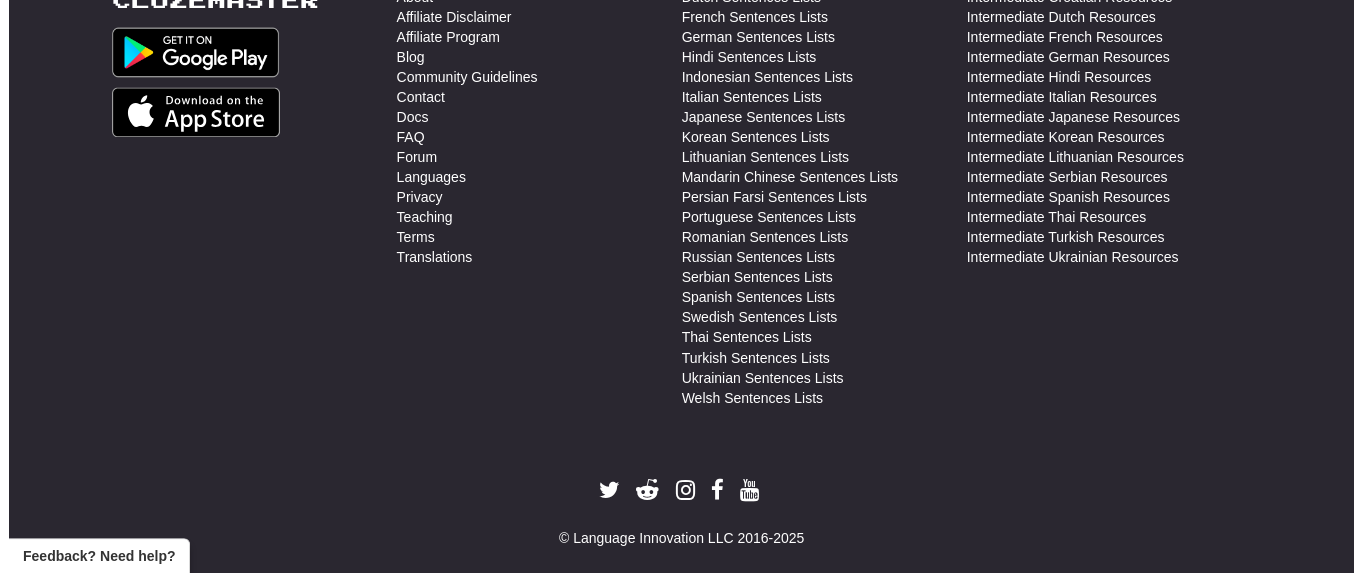 scroll, scrollTop: 1250, scrollLeft: 0, axis: vertical 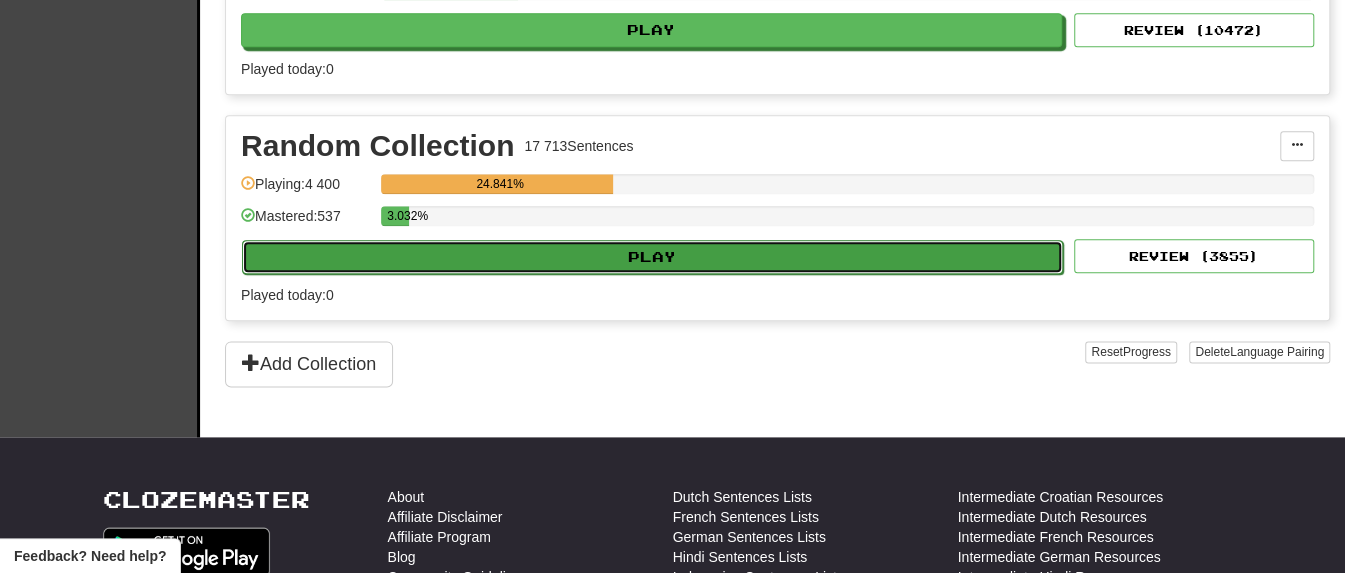 click on "Play" at bounding box center [652, 257] 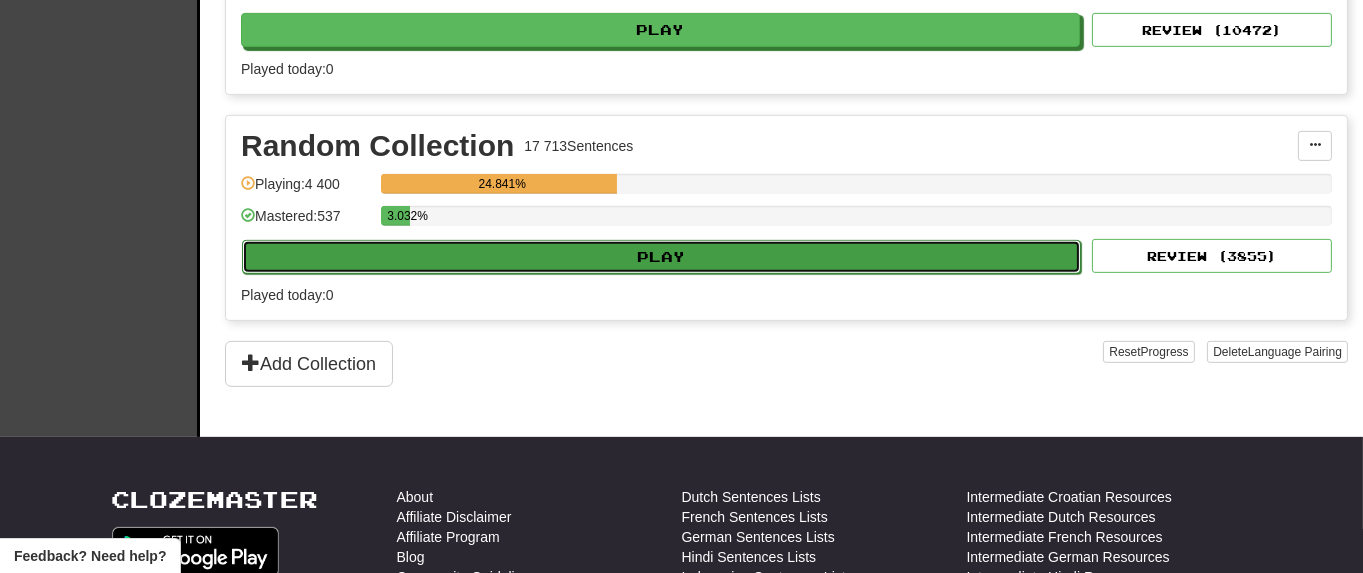 select on "**" 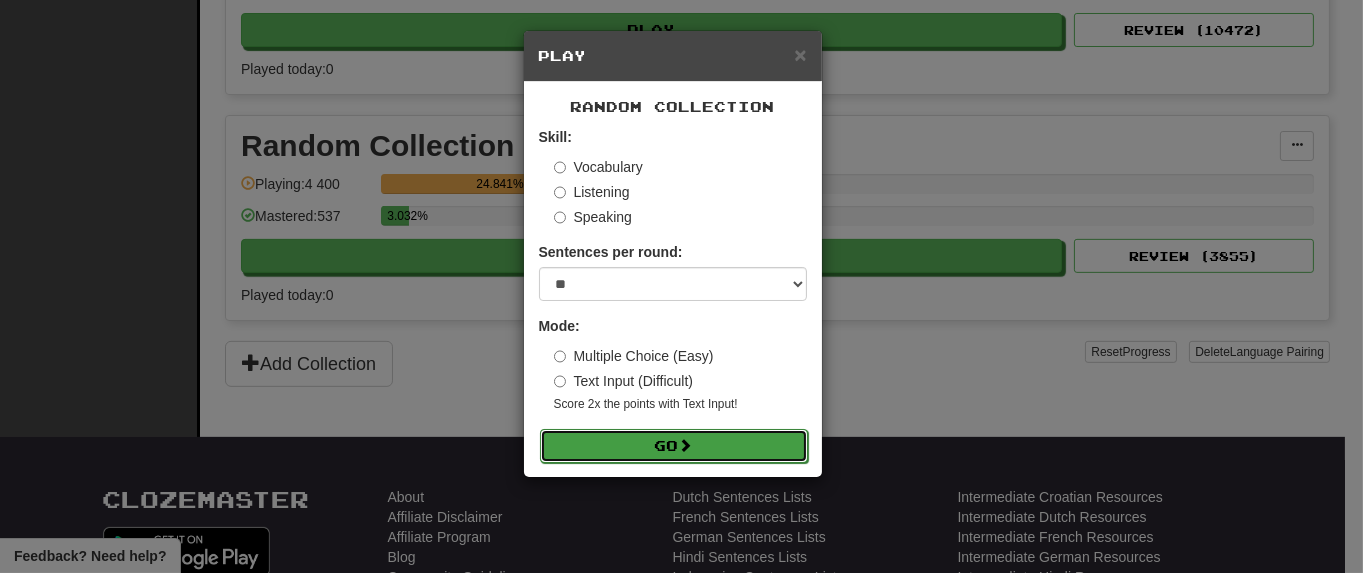 click on "Go" at bounding box center [674, 446] 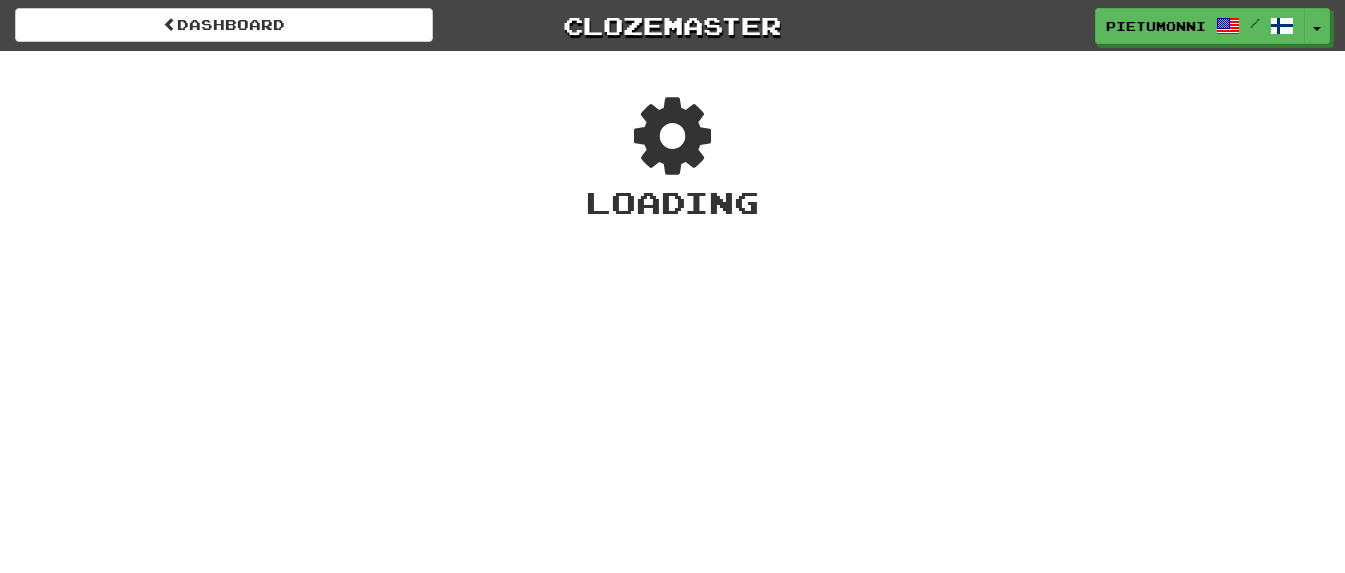 scroll, scrollTop: 0, scrollLeft: 0, axis: both 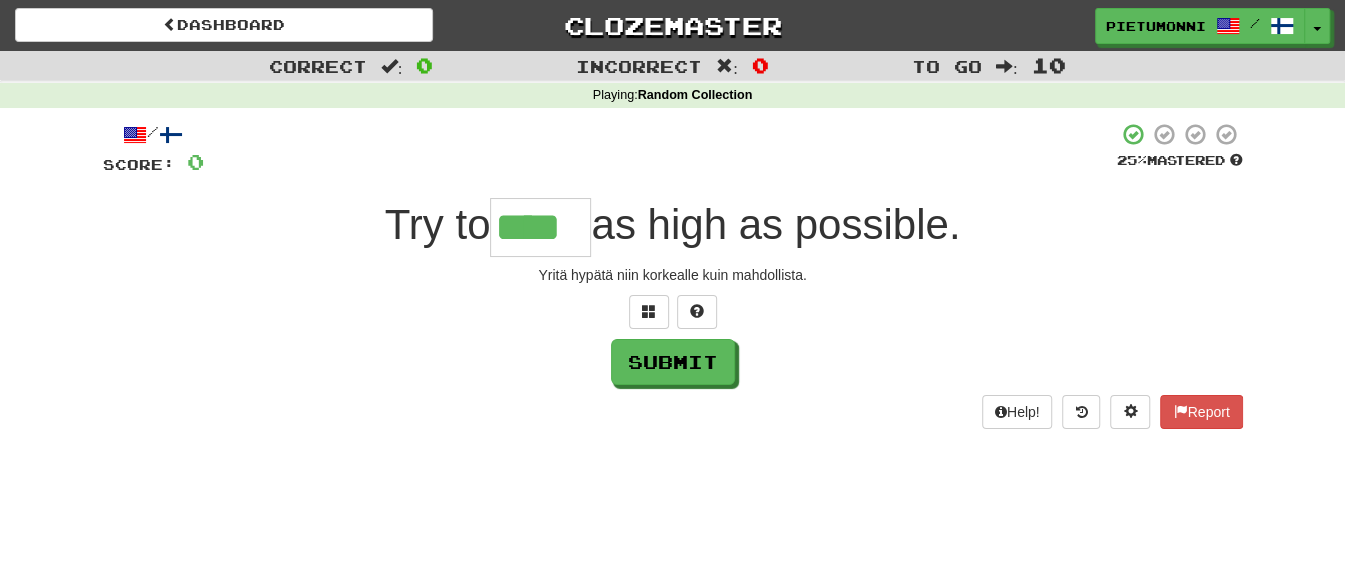 type on "****" 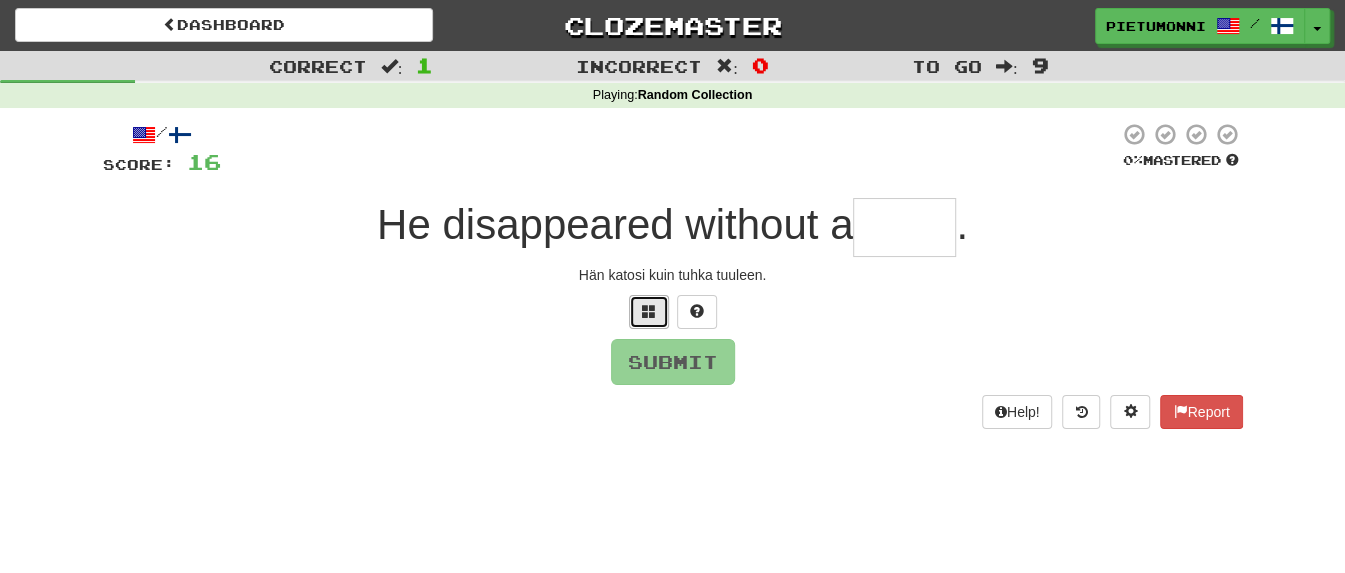 click at bounding box center [649, 311] 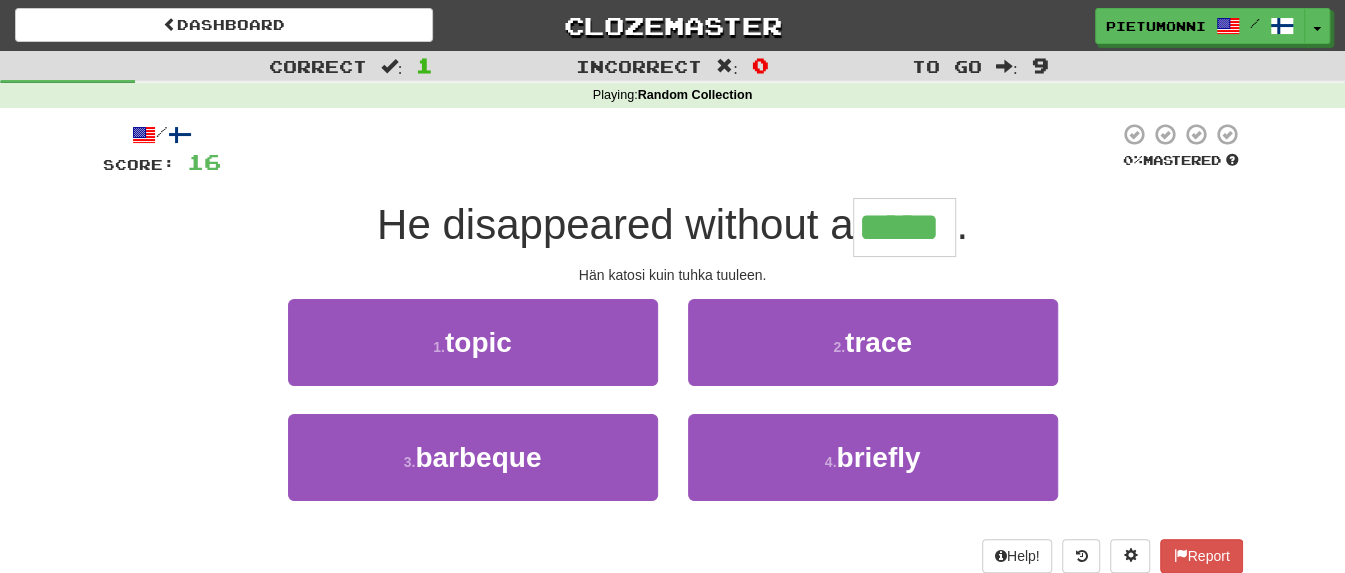 type on "*****" 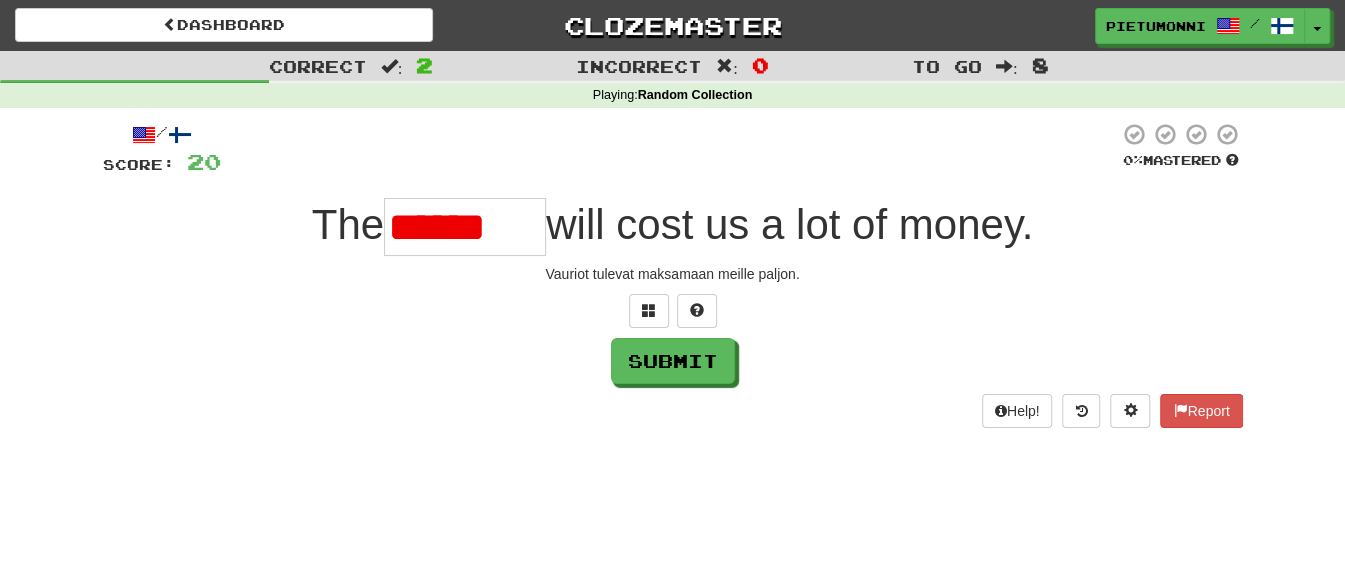scroll, scrollTop: 0, scrollLeft: 0, axis: both 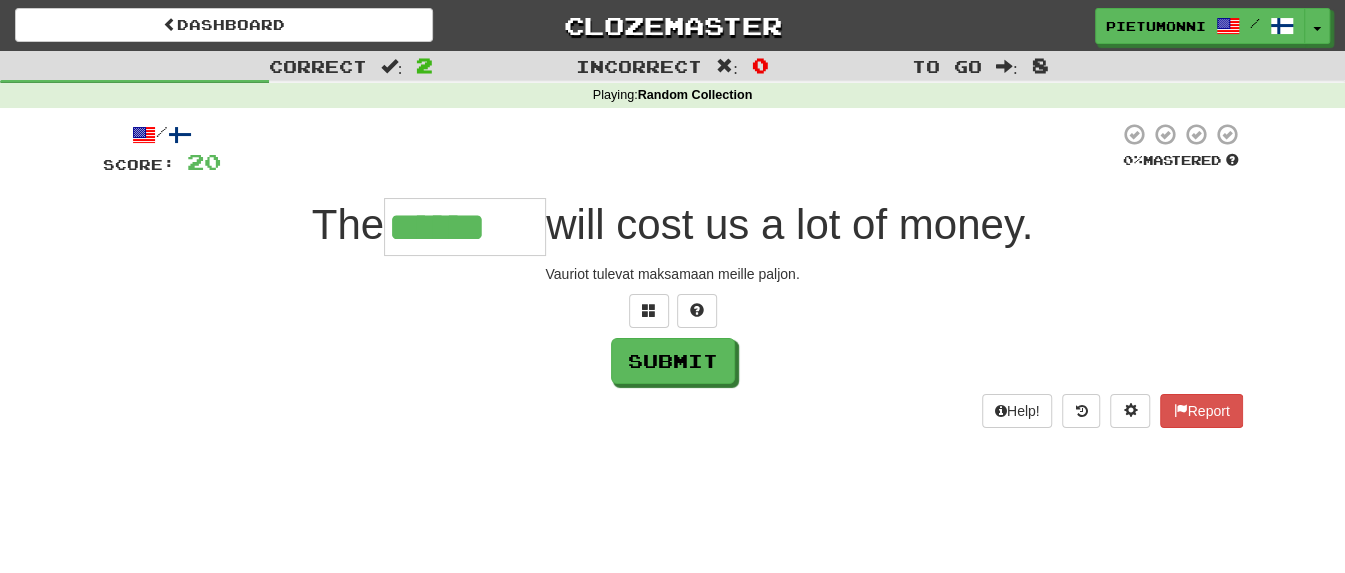 type on "******" 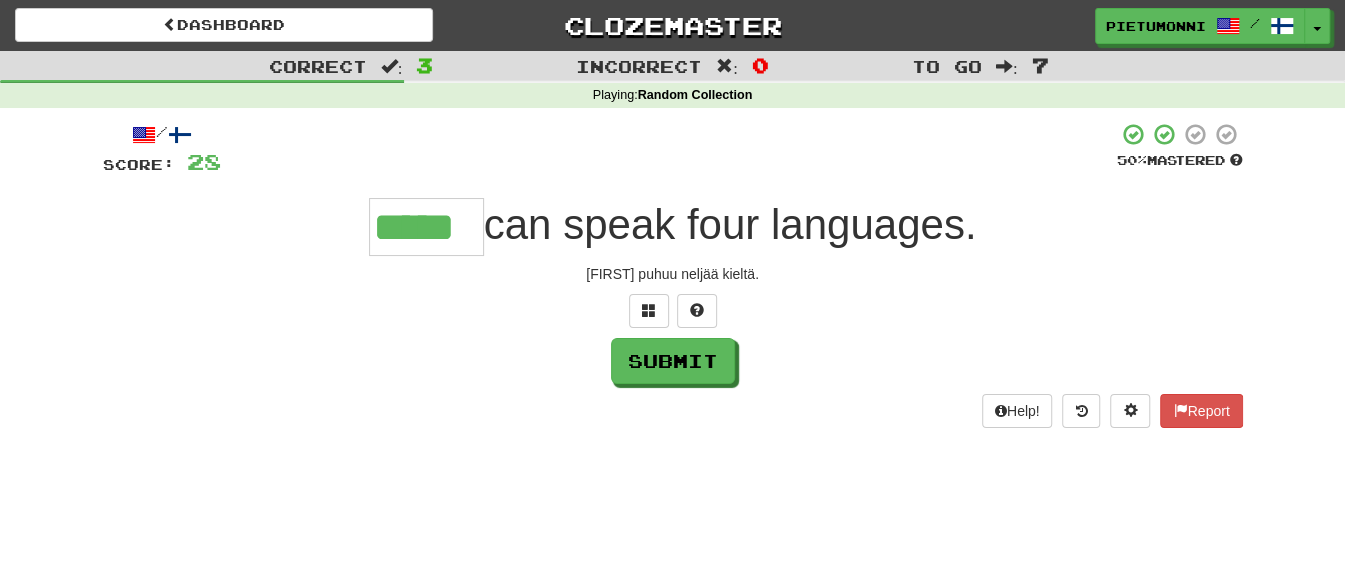 type on "*****" 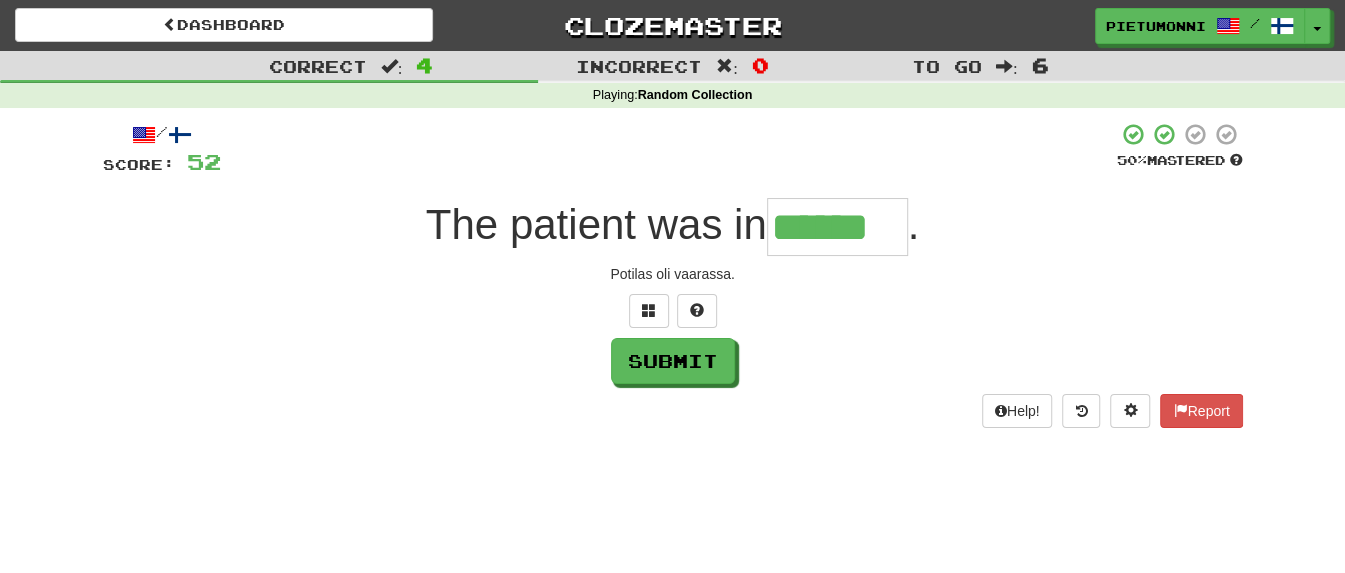 type on "******" 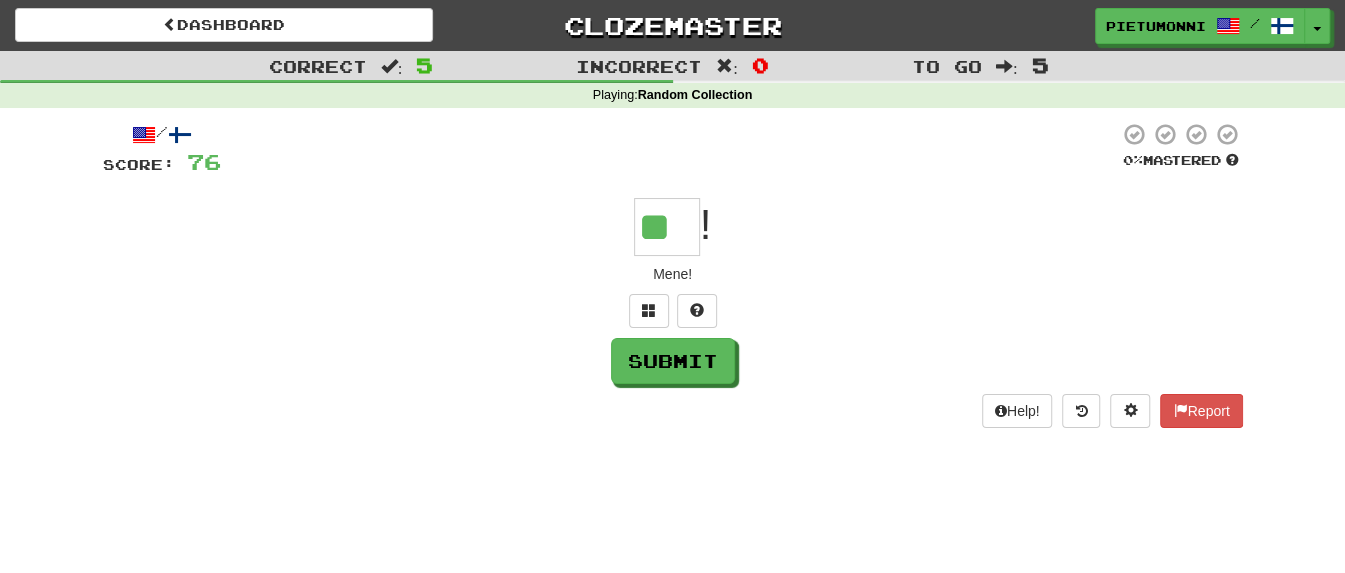 type on "**" 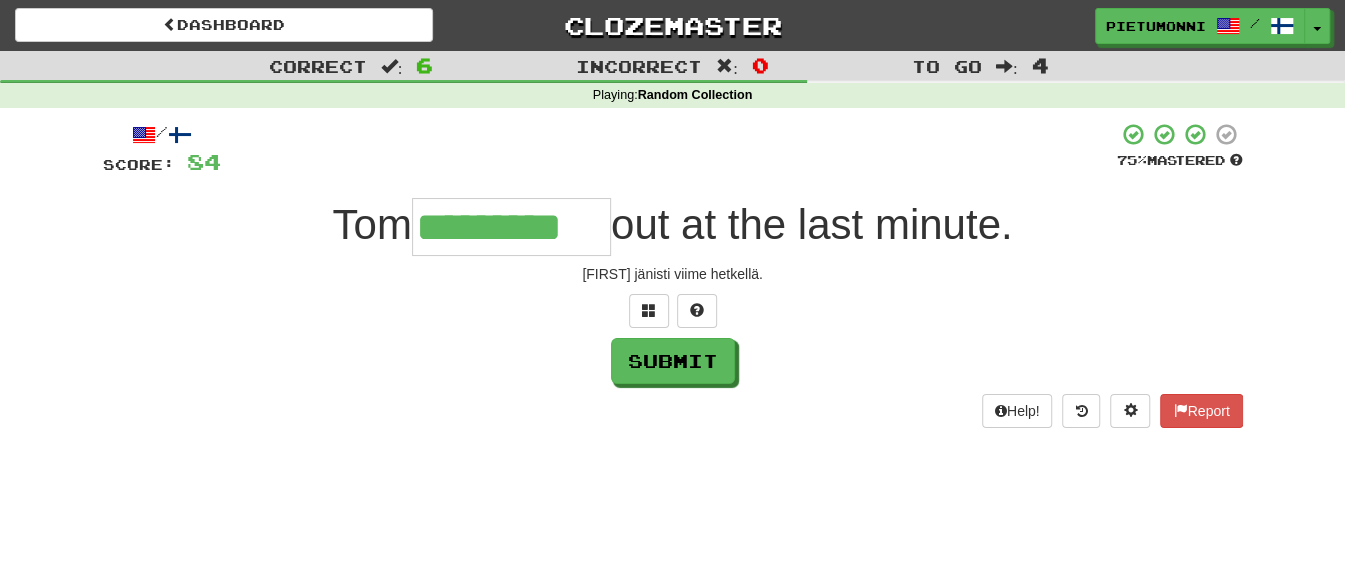 type on "*********" 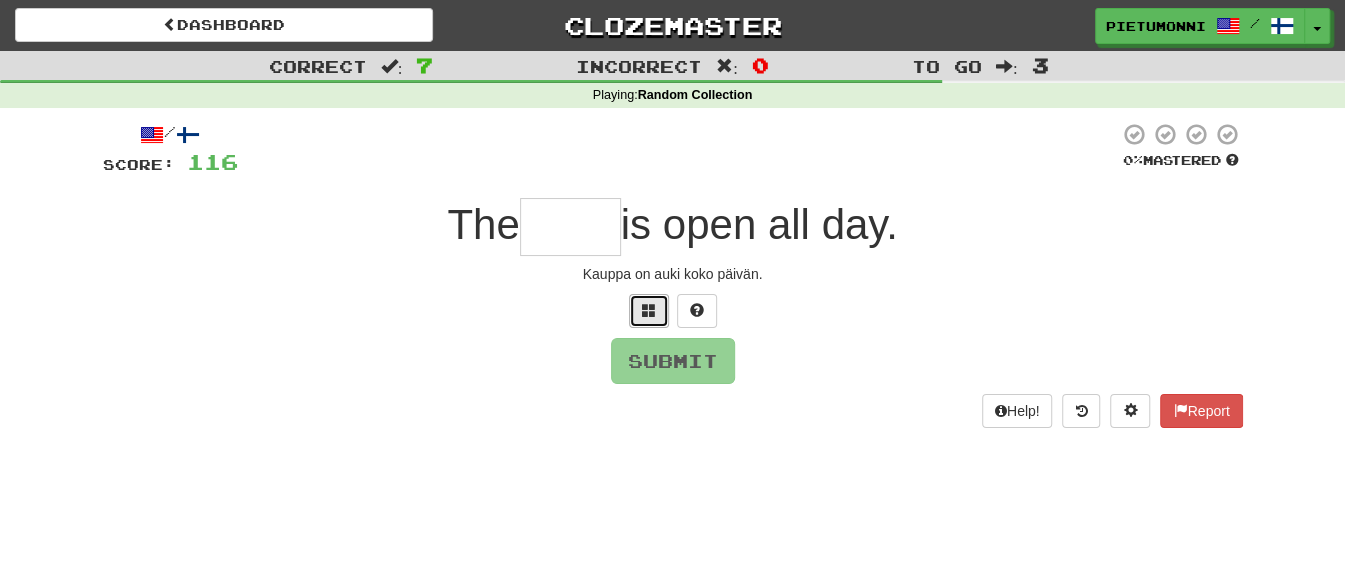click at bounding box center (649, 311) 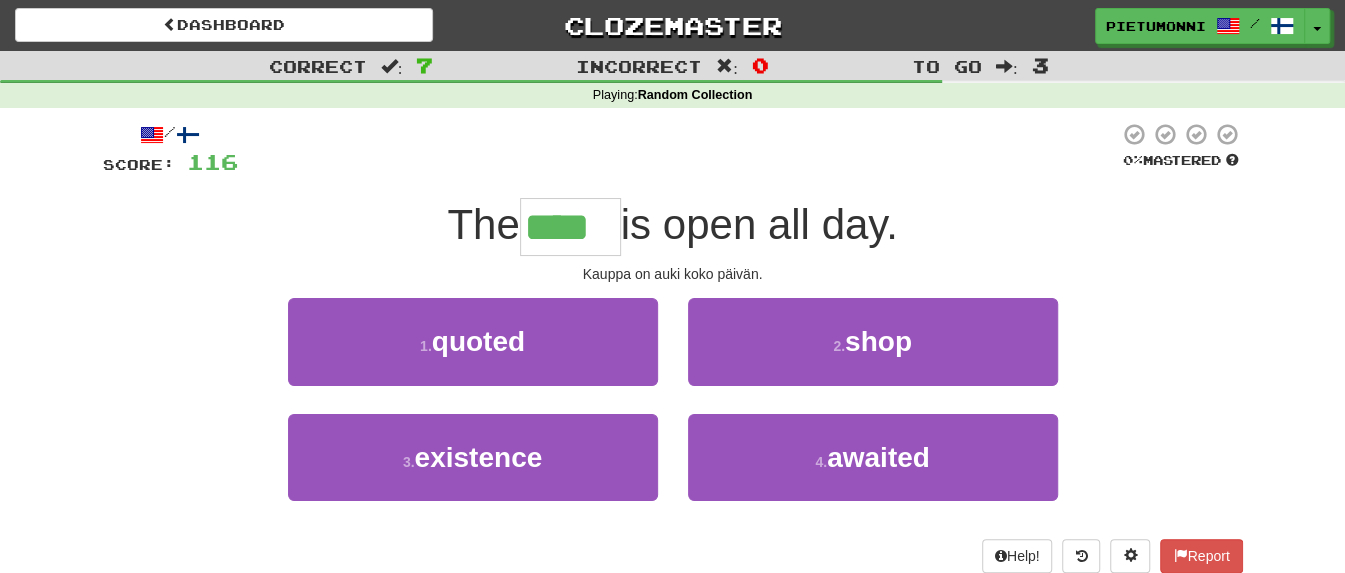 type on "****" 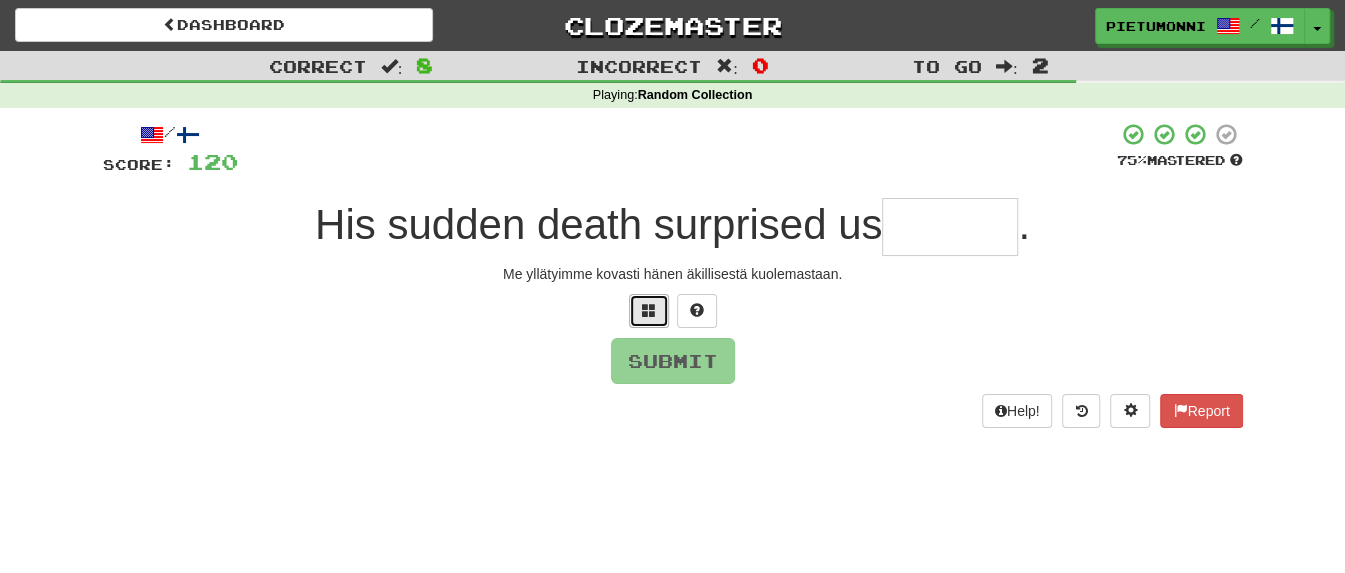 click at bounding box center (649, 310) 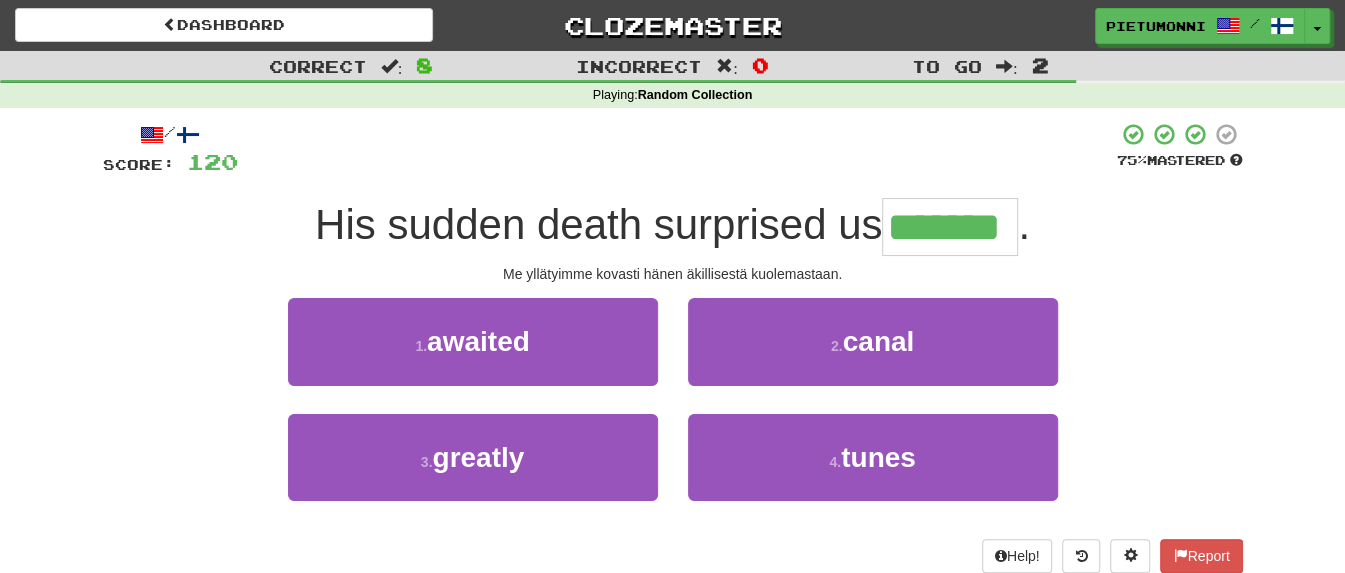 type on "*******" 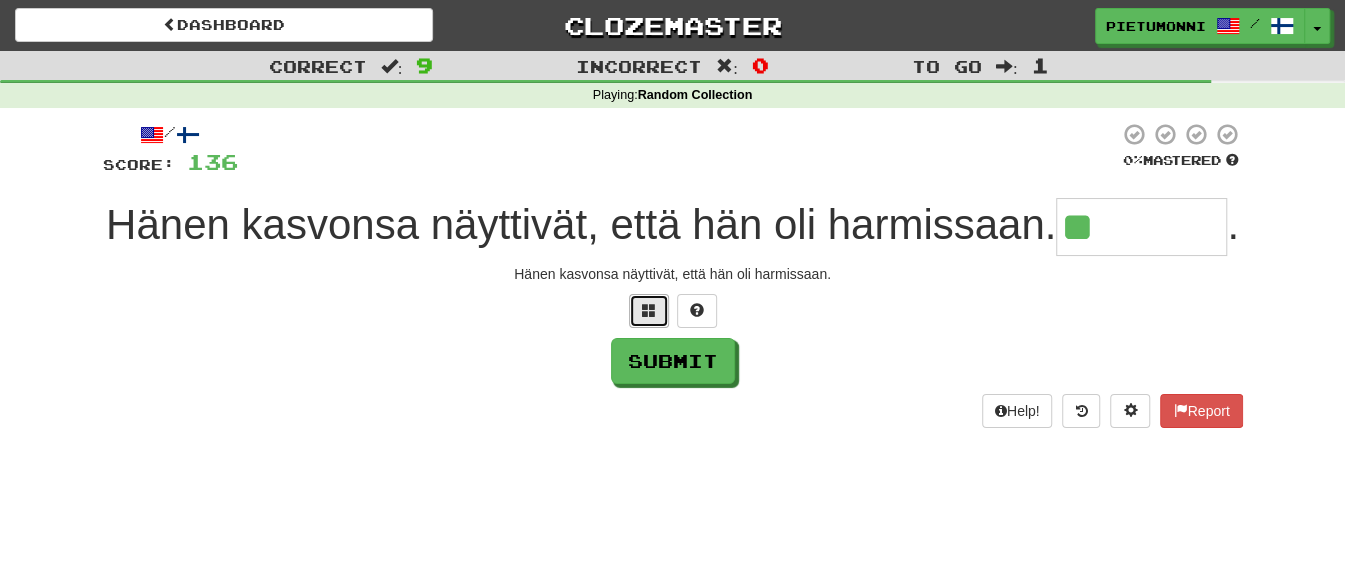 click at bounding box center [649, 310] 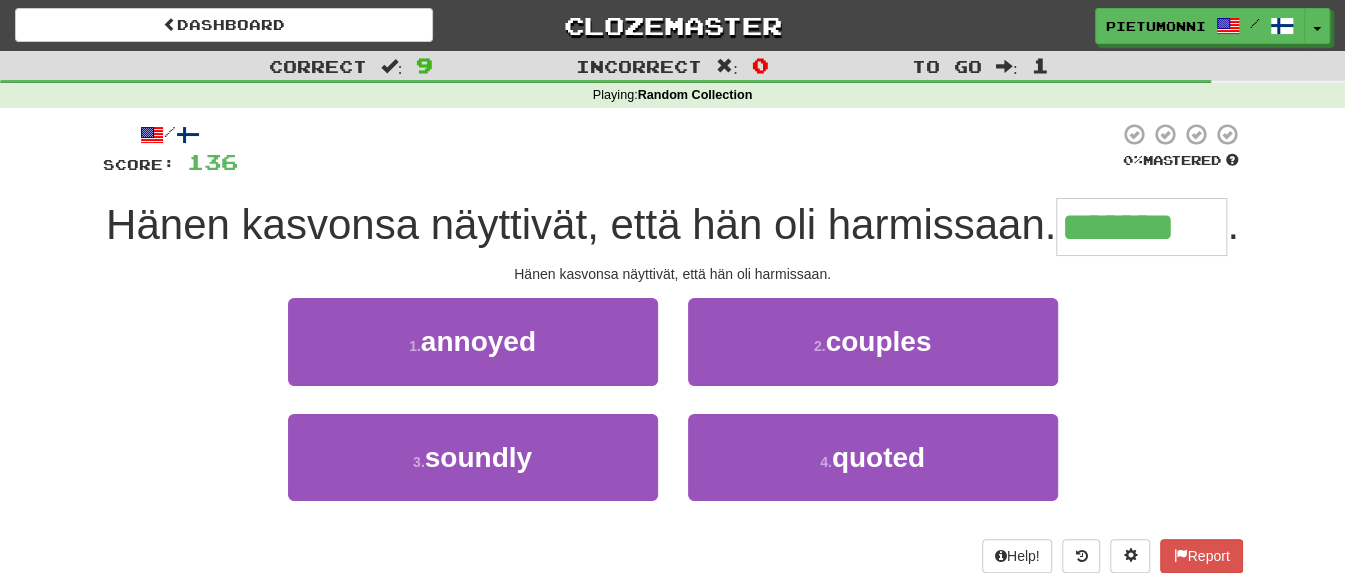 type on "*******" 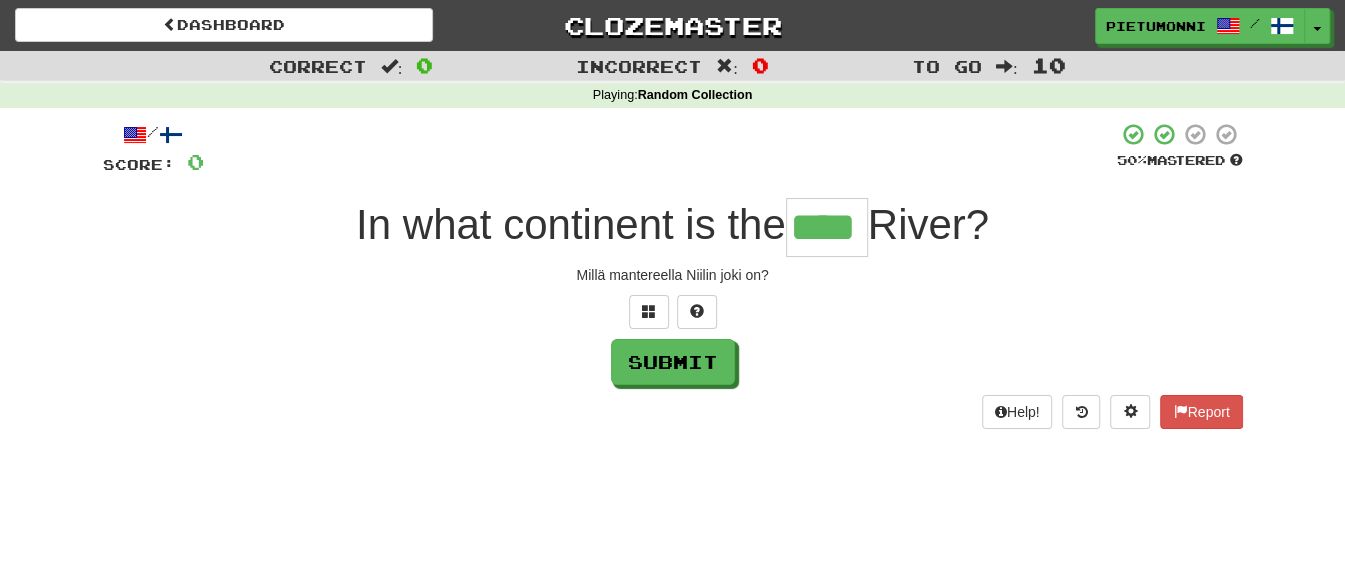 type on "****" 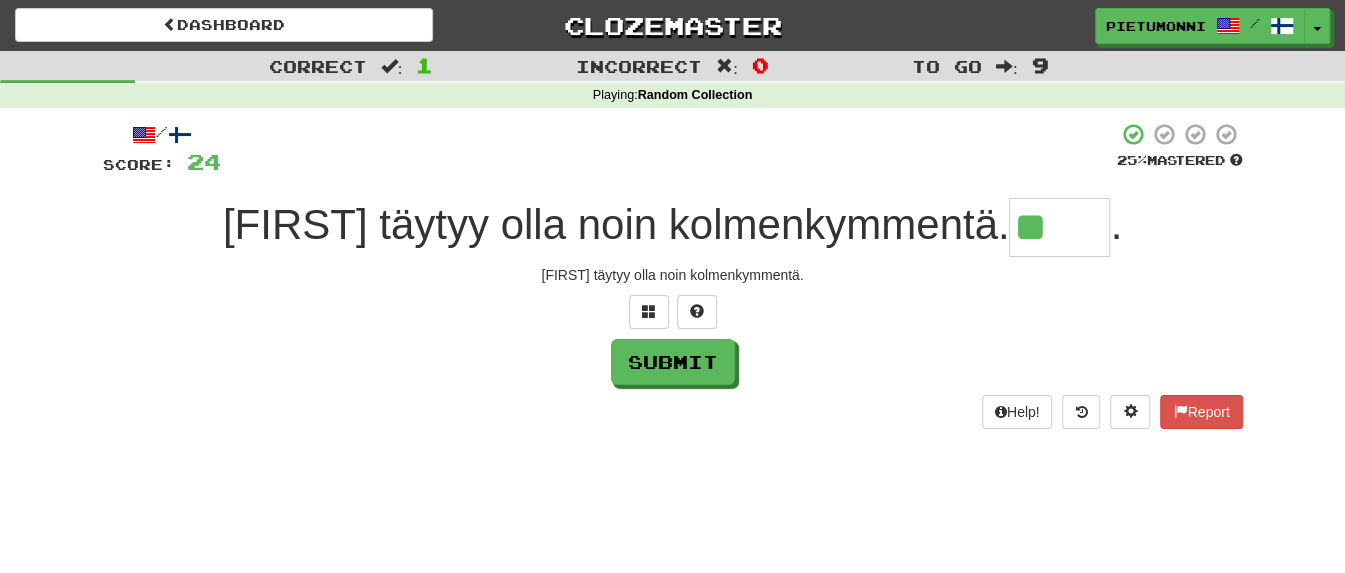 click on "**" at bounding box center (1059, 227) 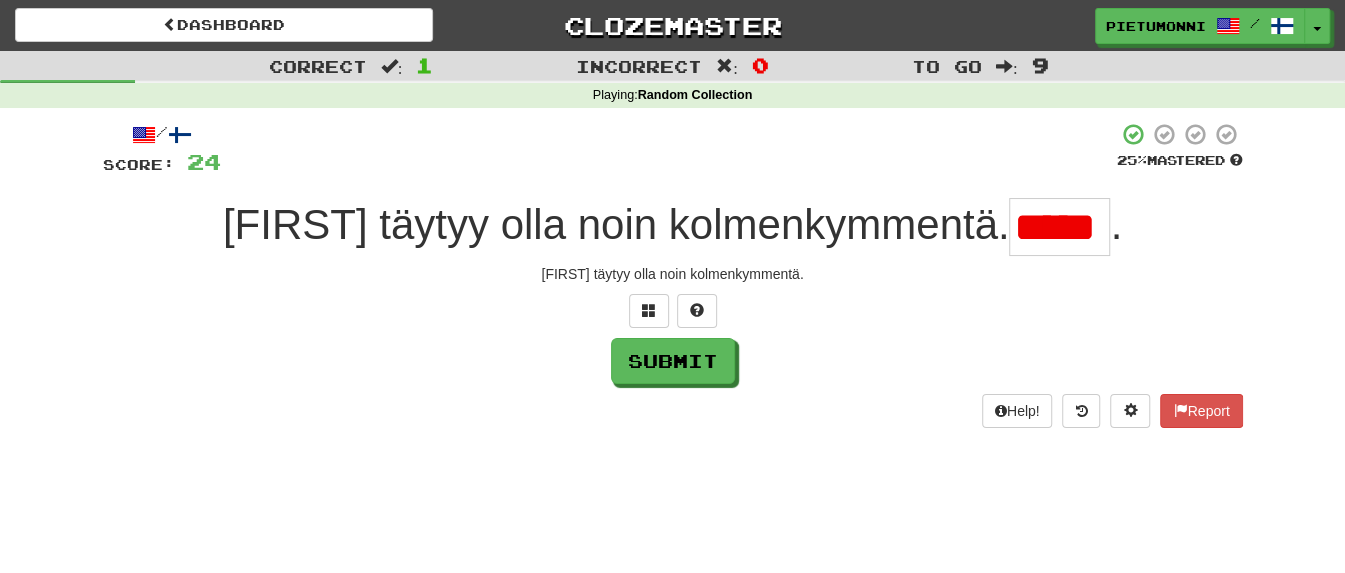 scroll, scrollTop: 0, scrollLeft: 0, axis: both 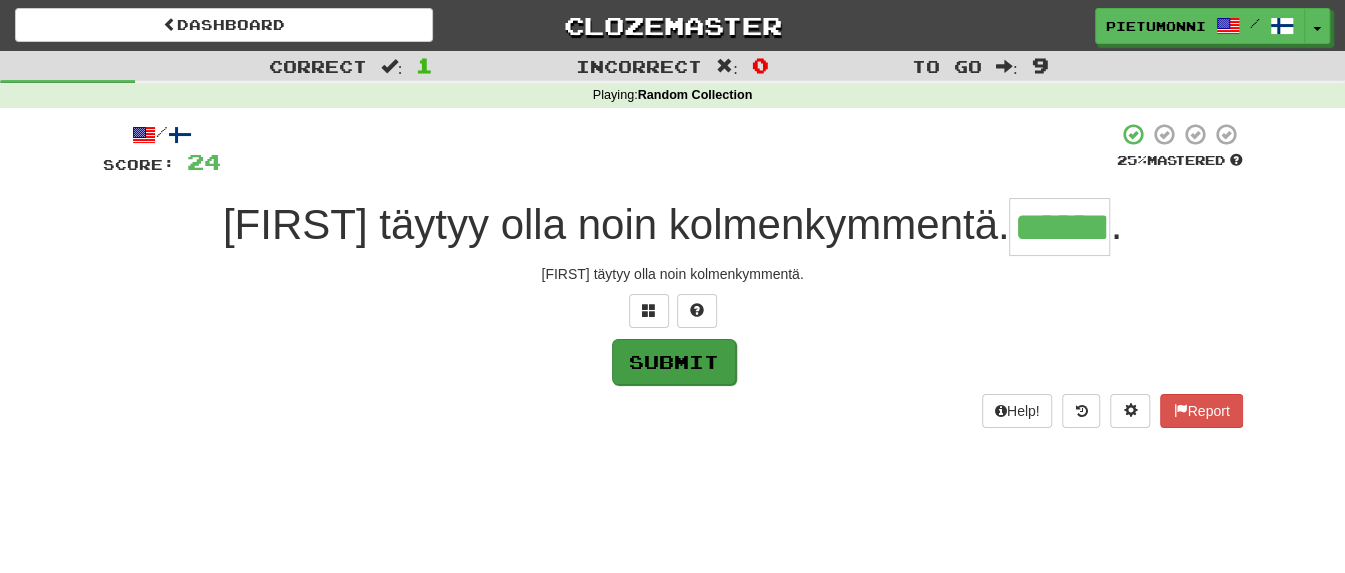 type on "******" 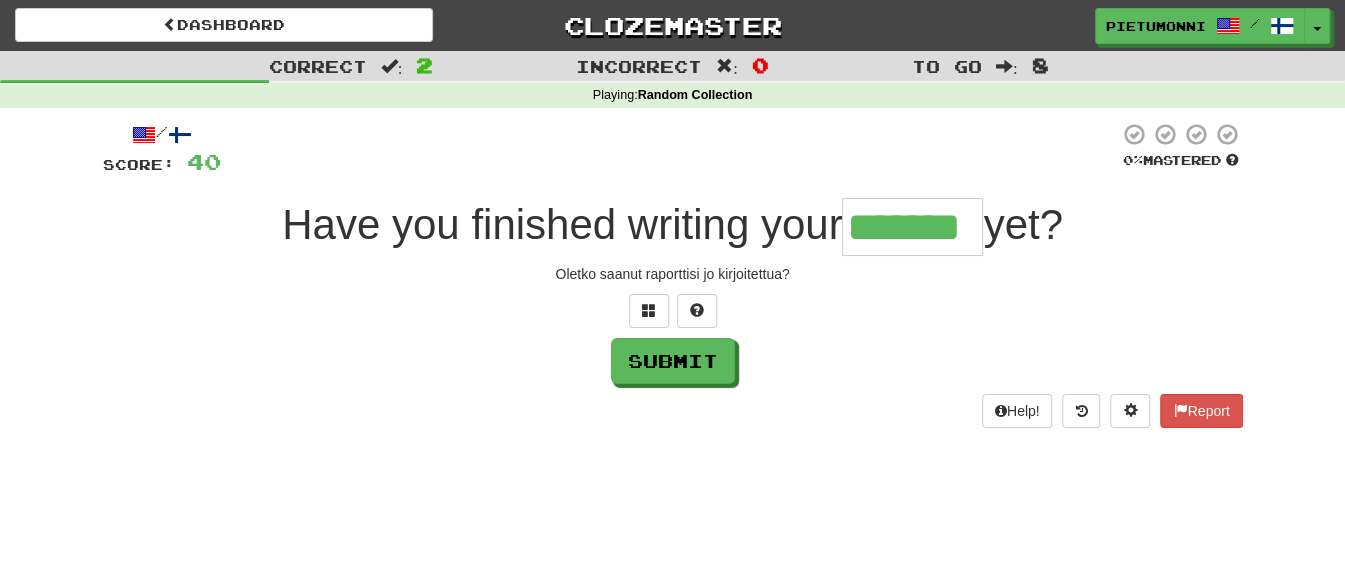 type on "*******" 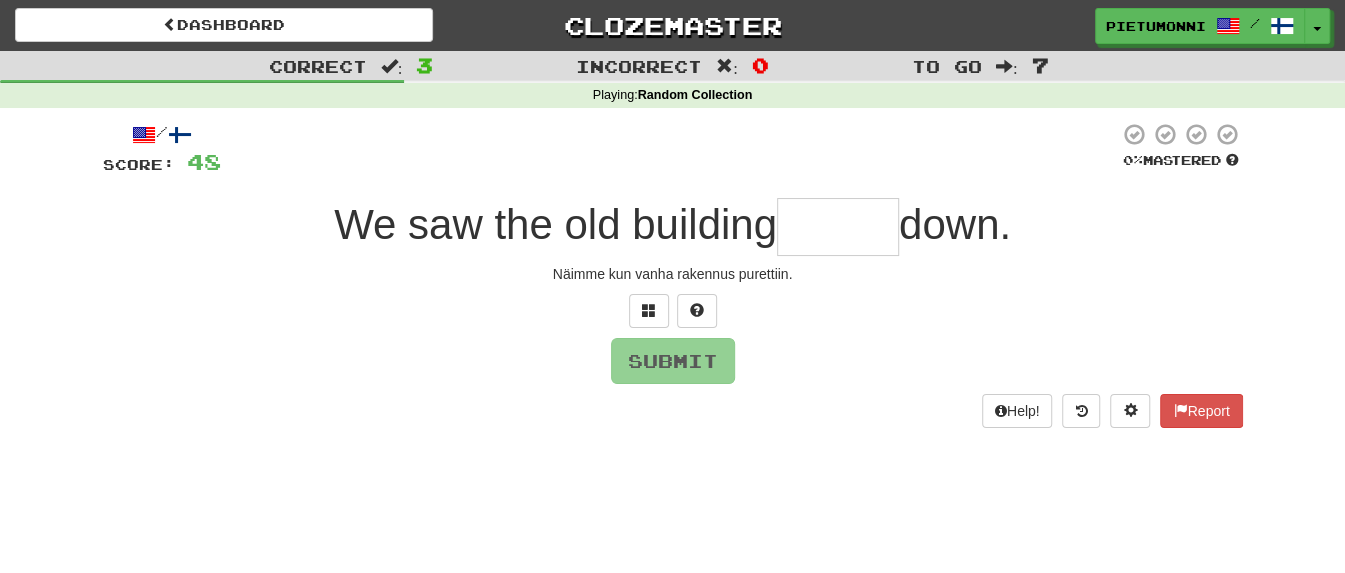 type on "*" 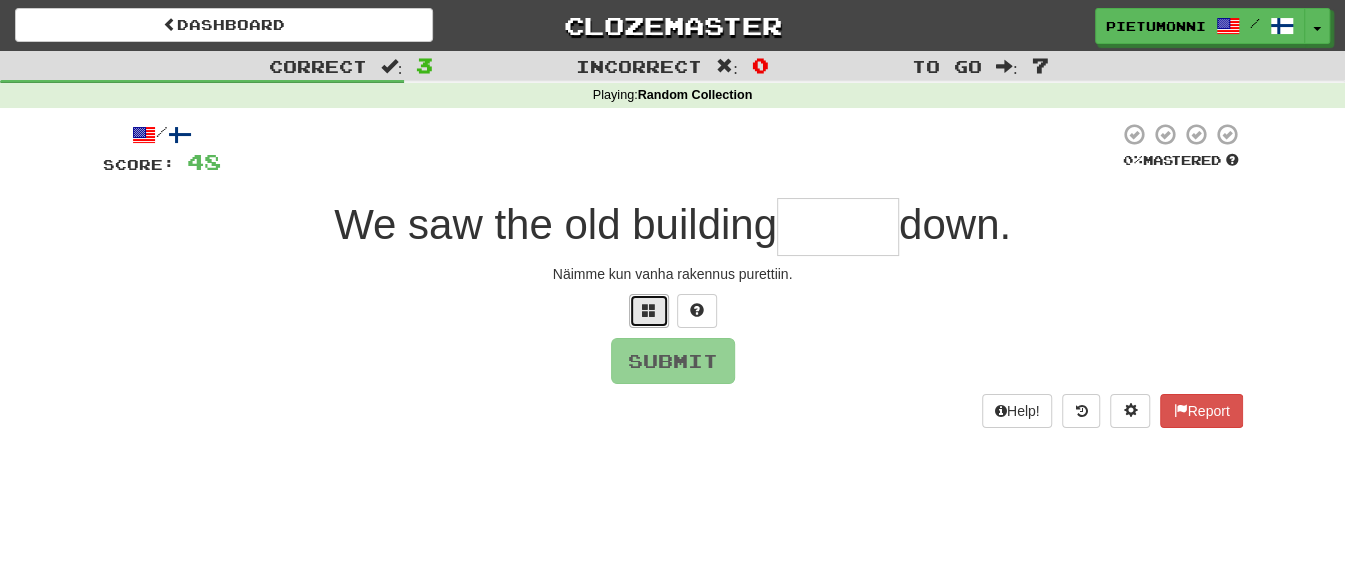 click at bounding box center (649, 311) 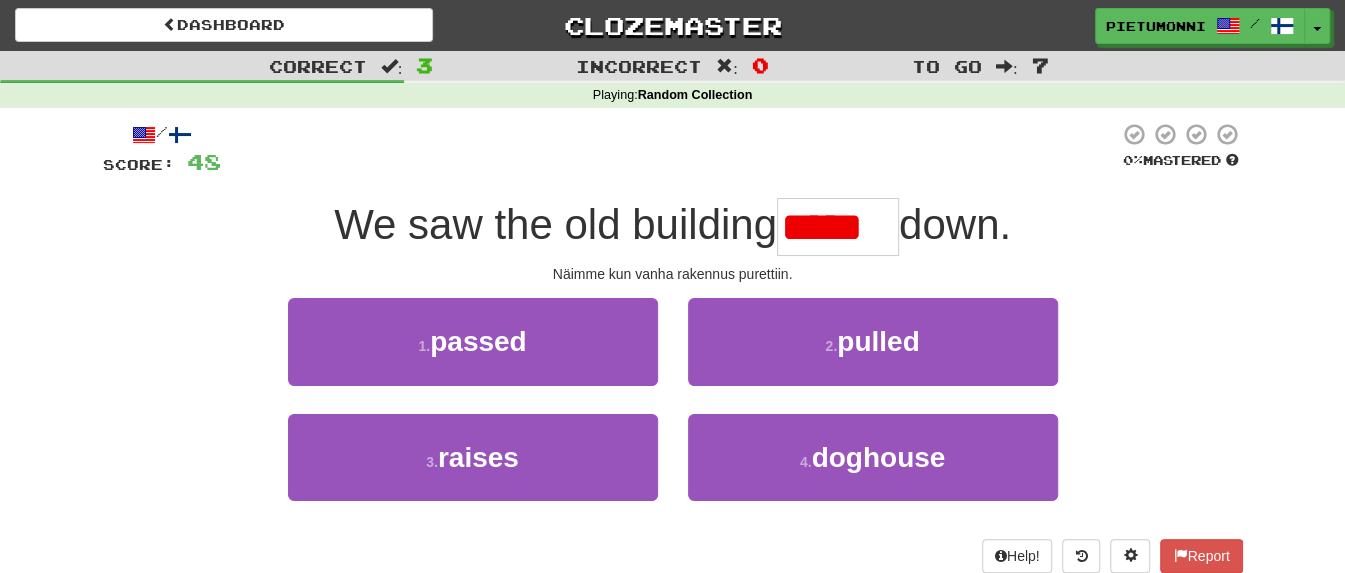 scroll, scrollTop: 0, scrollLeft: 0, axis: both 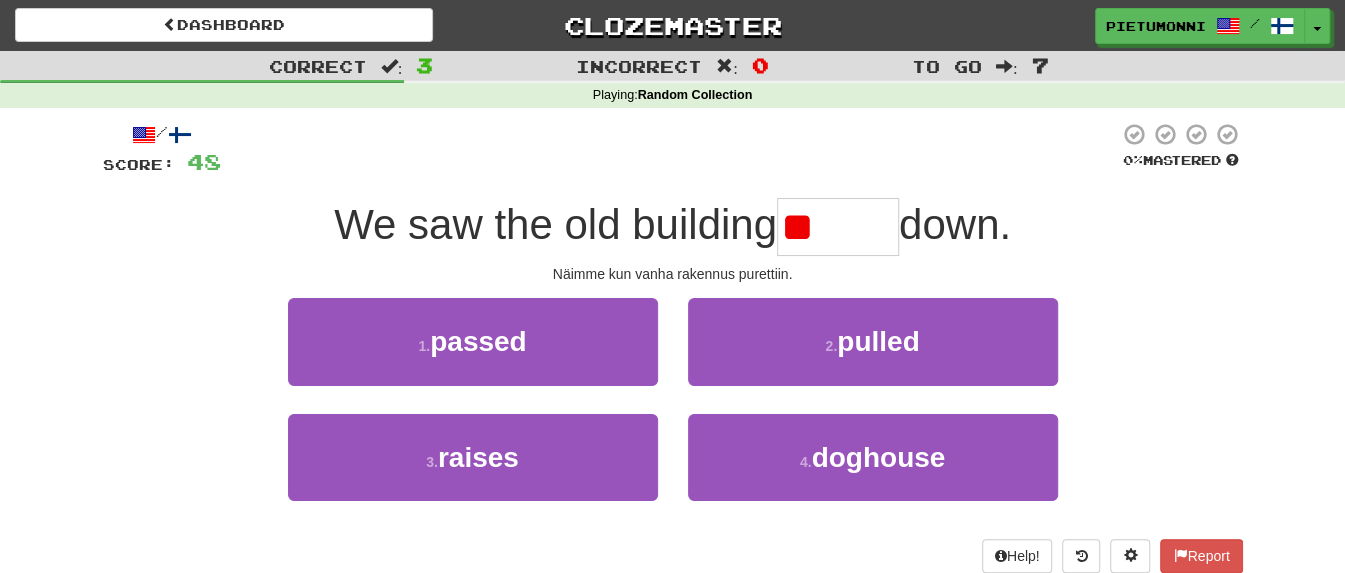 type on "*" 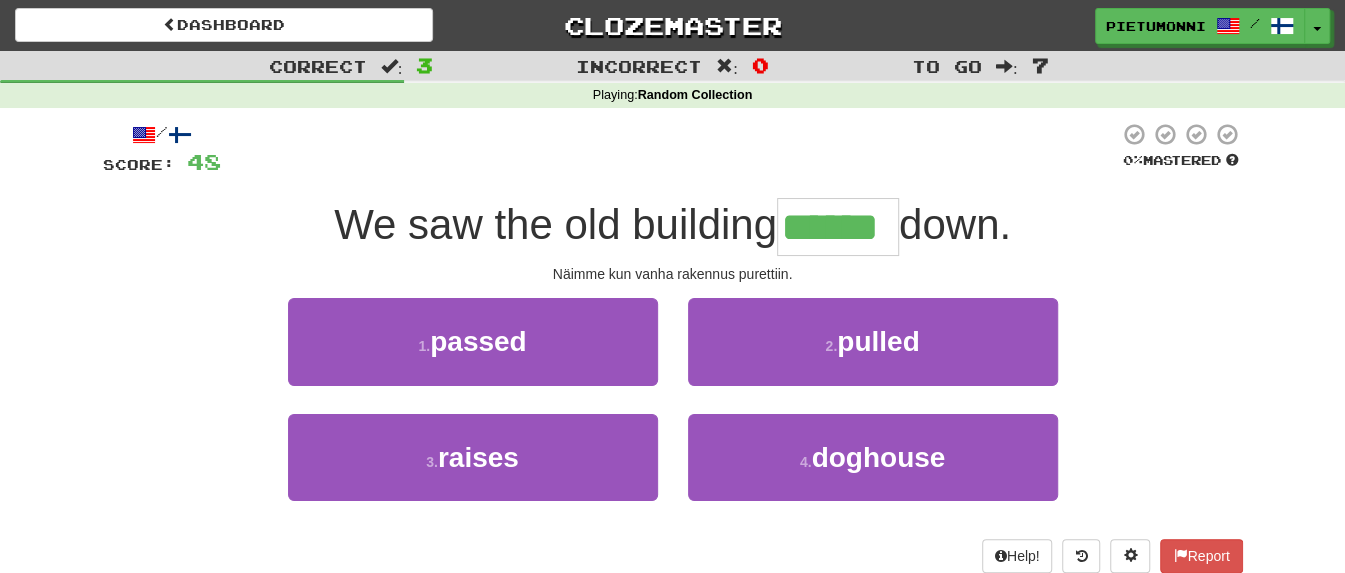 type on "******" 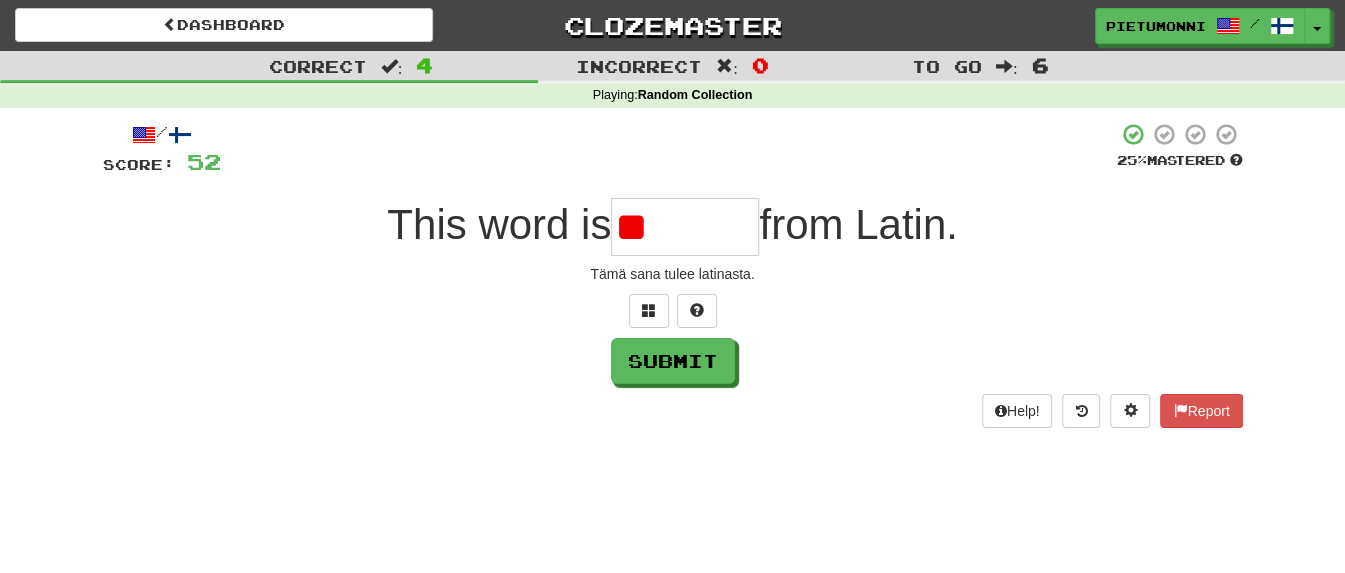 type on "*" 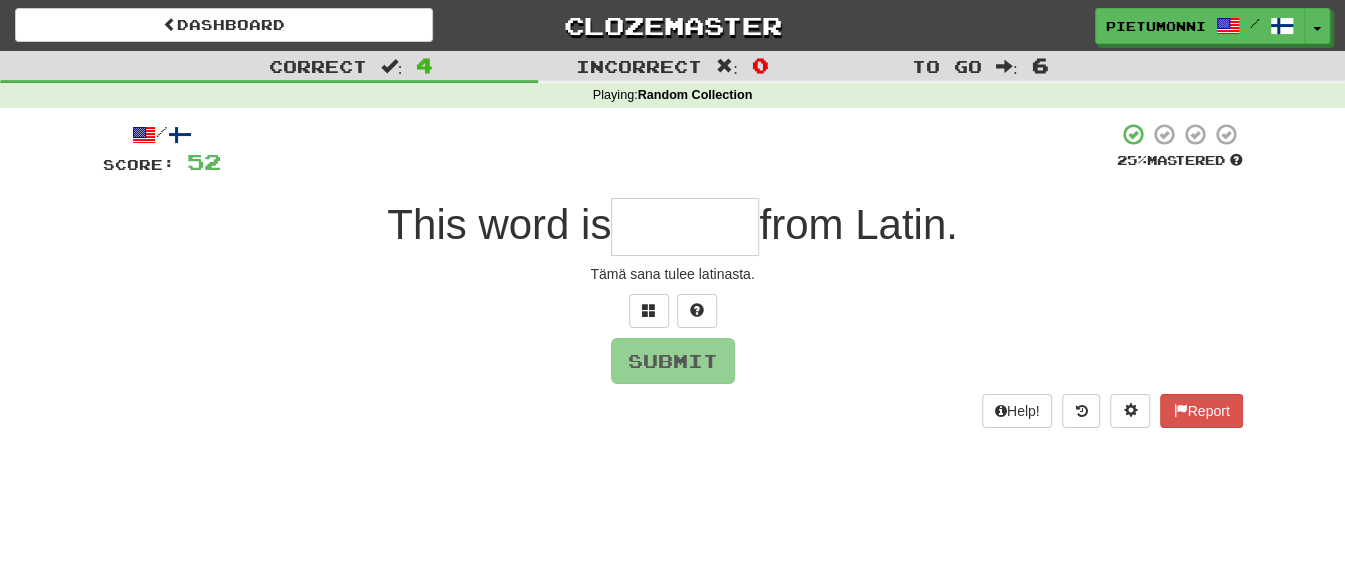 type on "*" 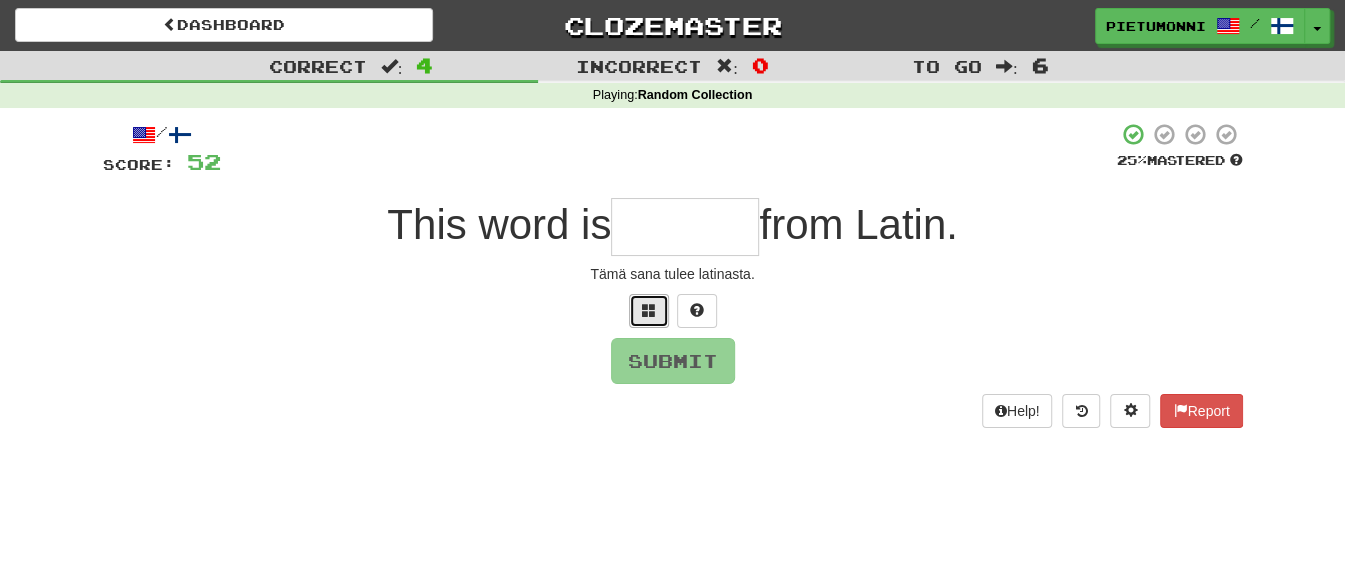 click at bounding box center [649, 310] 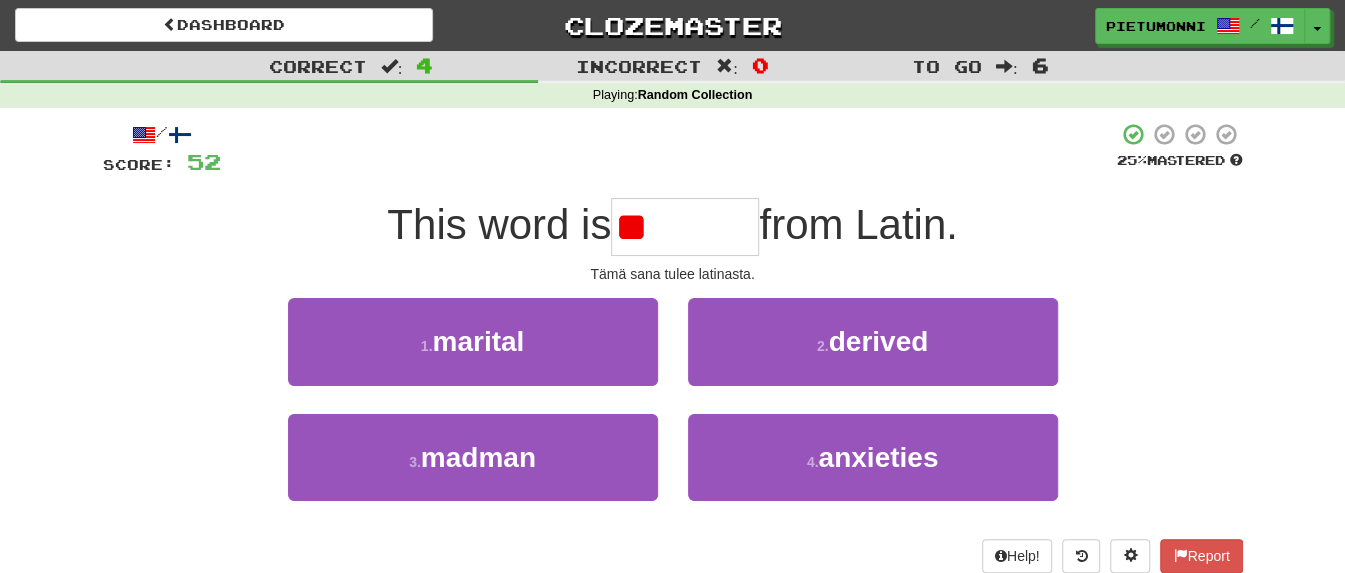 type on "*" 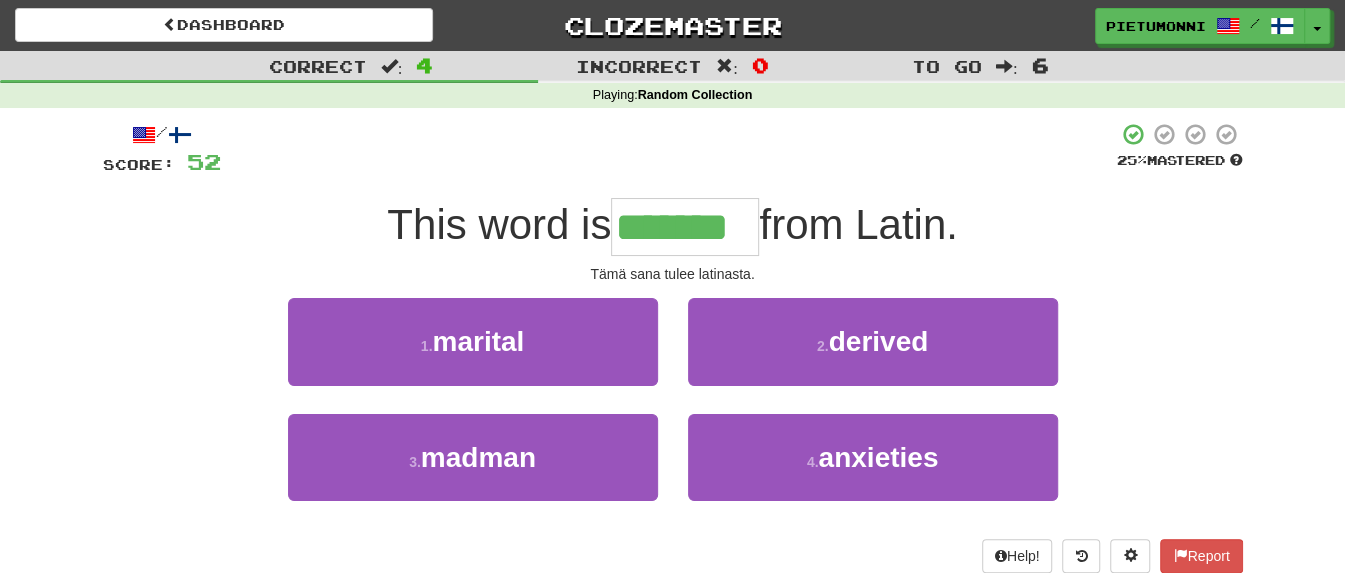 type on "*******" 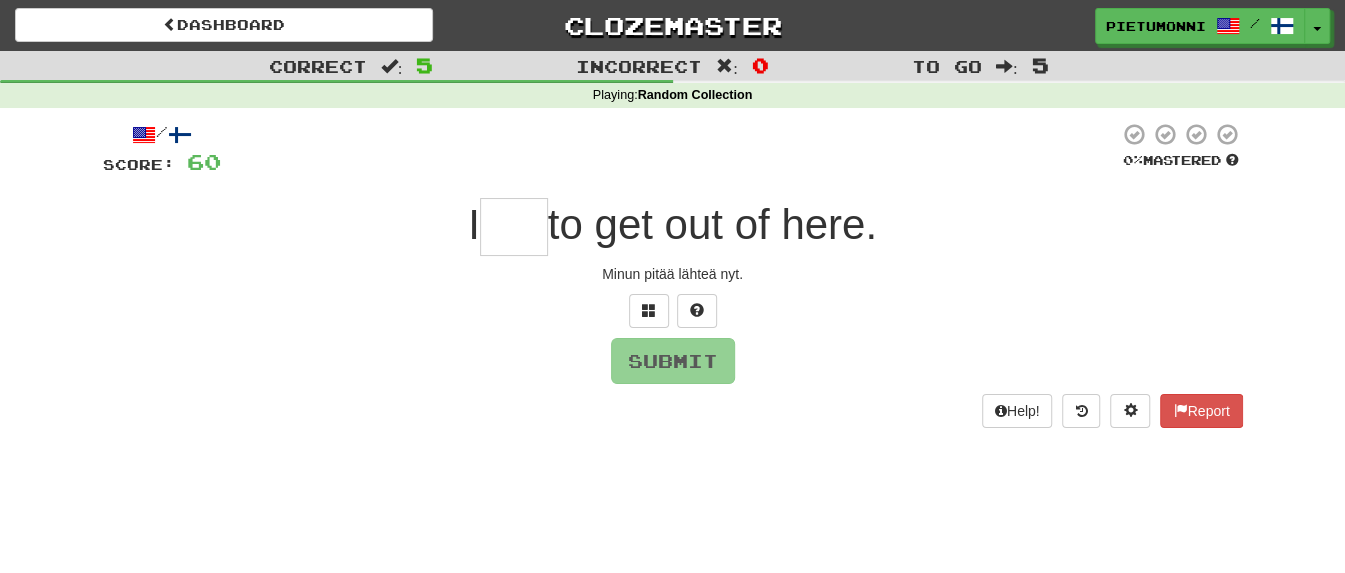type on "*" 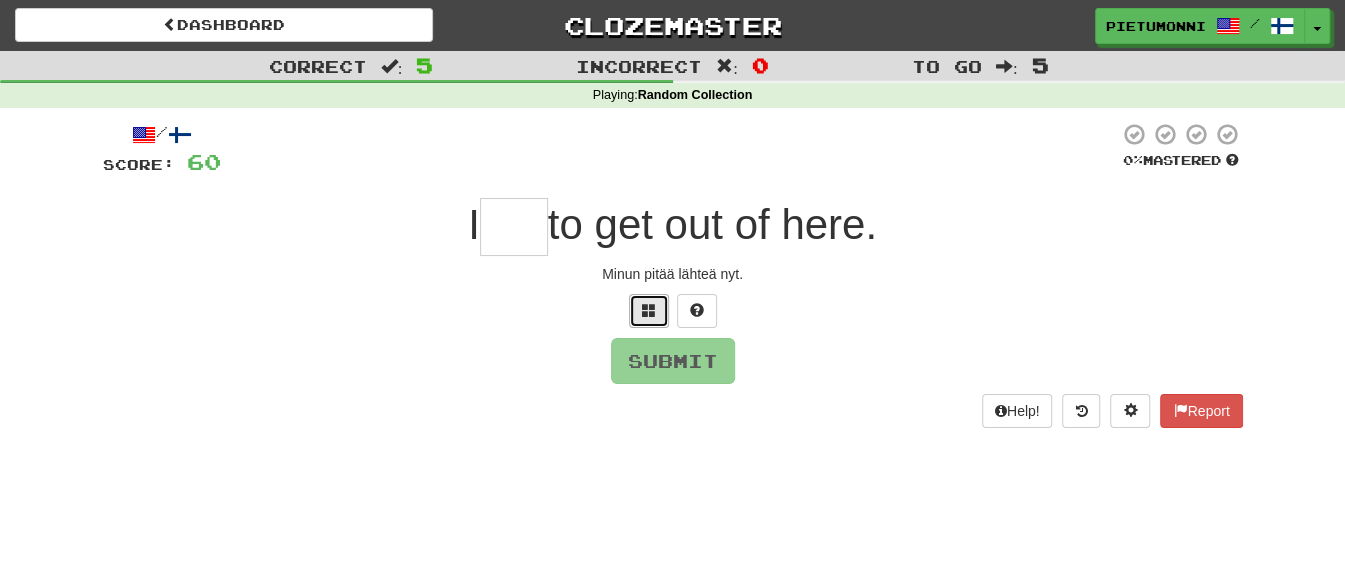 click at bounding box center (649, 310) 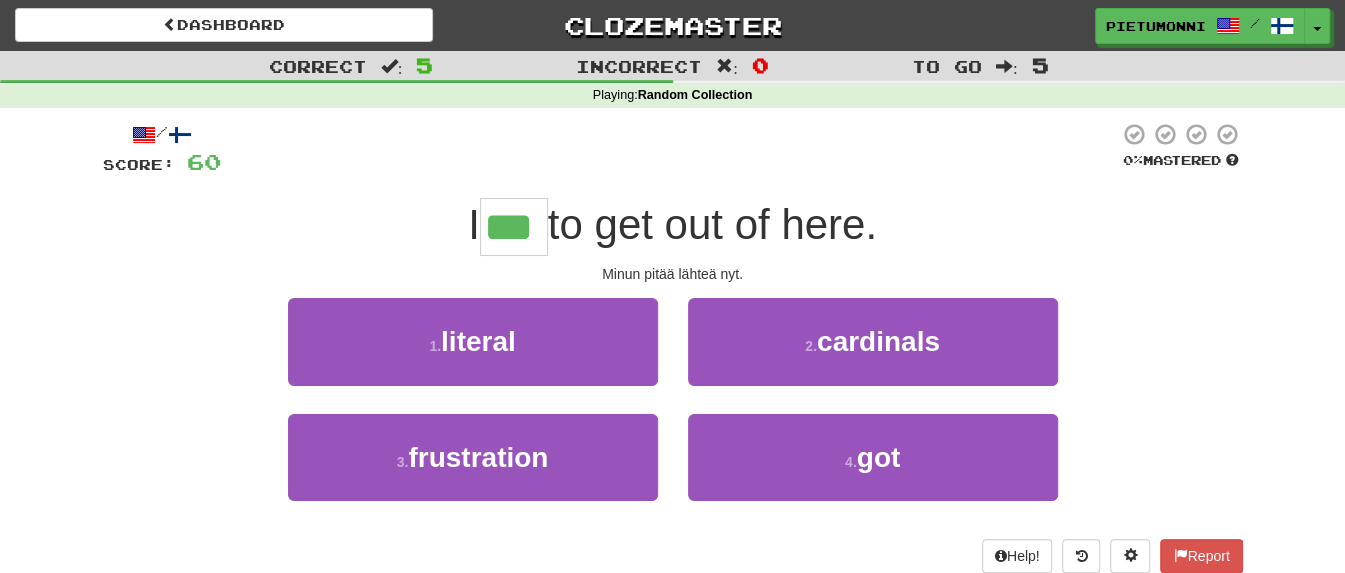 type on "***" 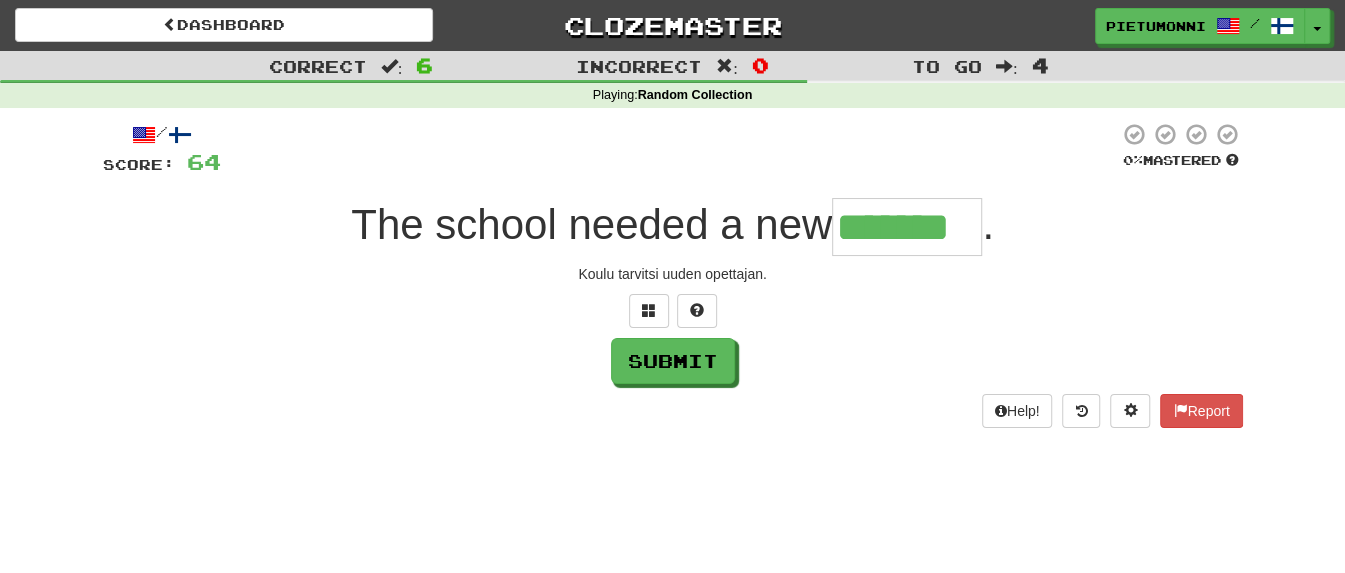 type on "*******" 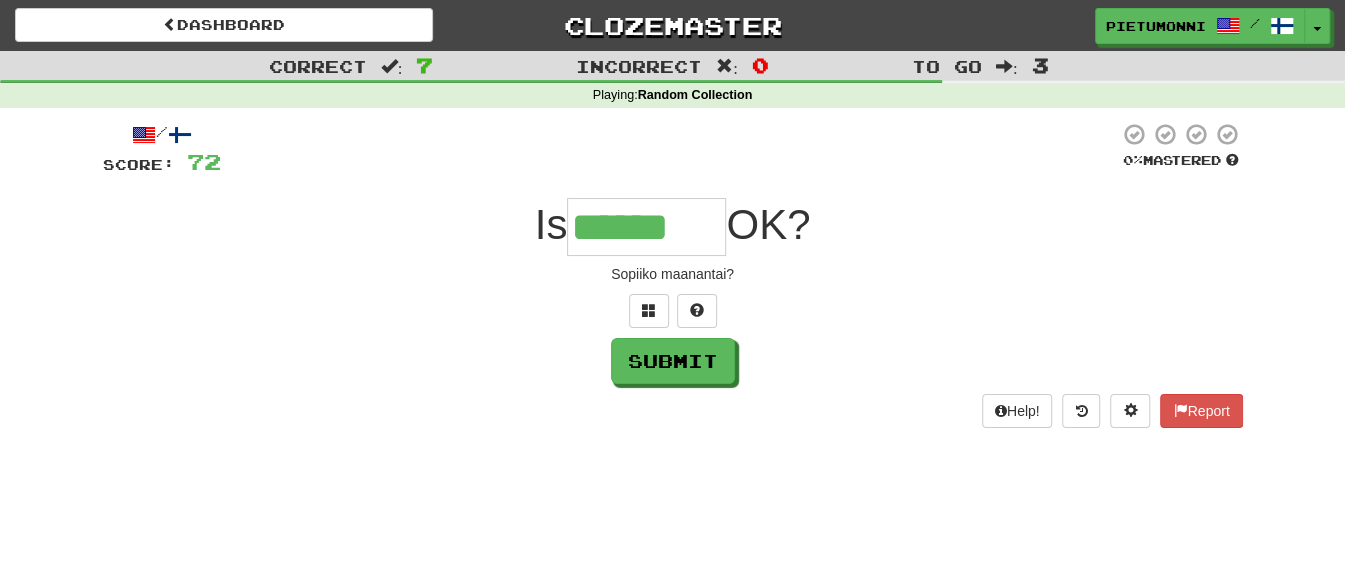 type on "******" 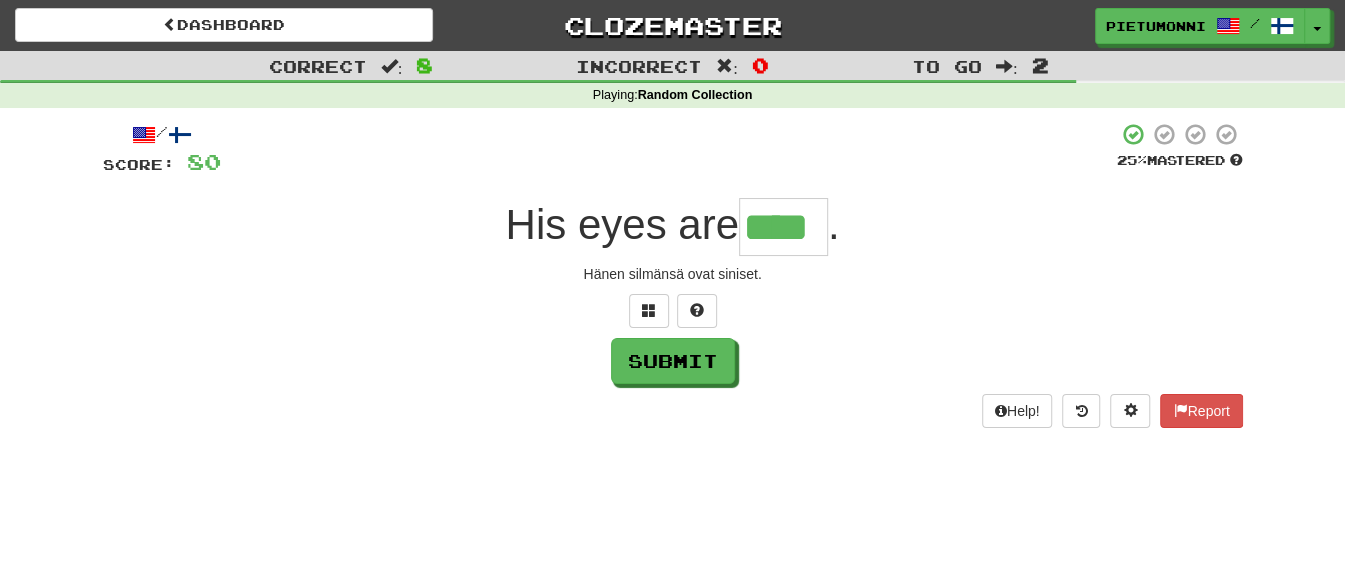 type on "****" 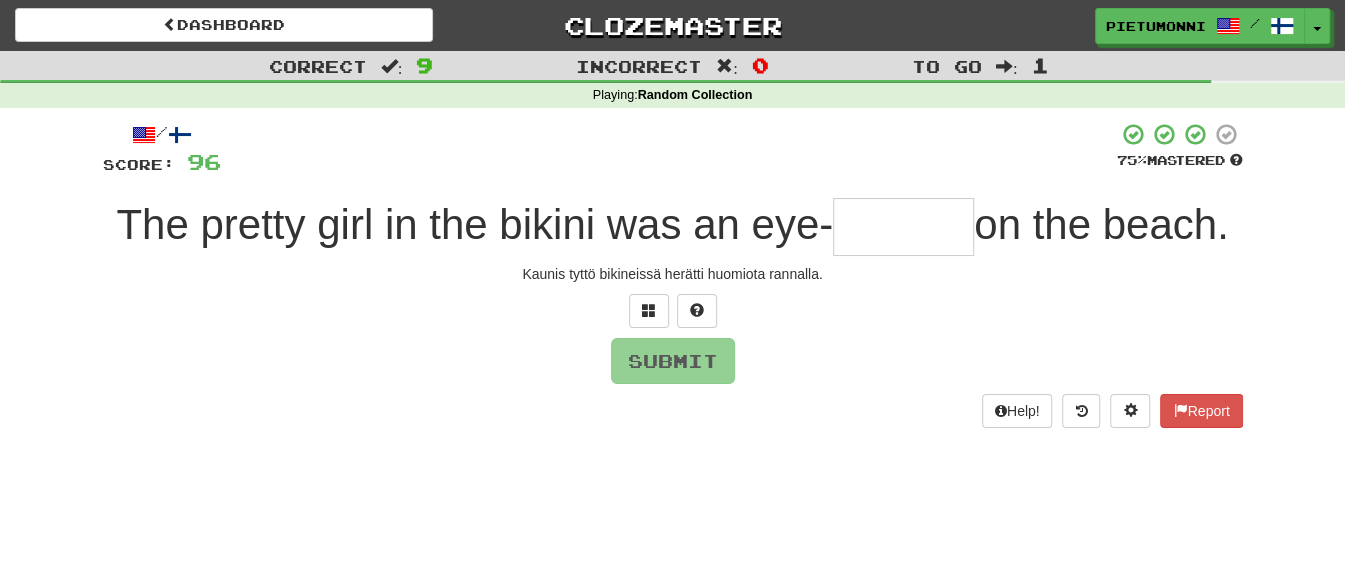 type on "*" 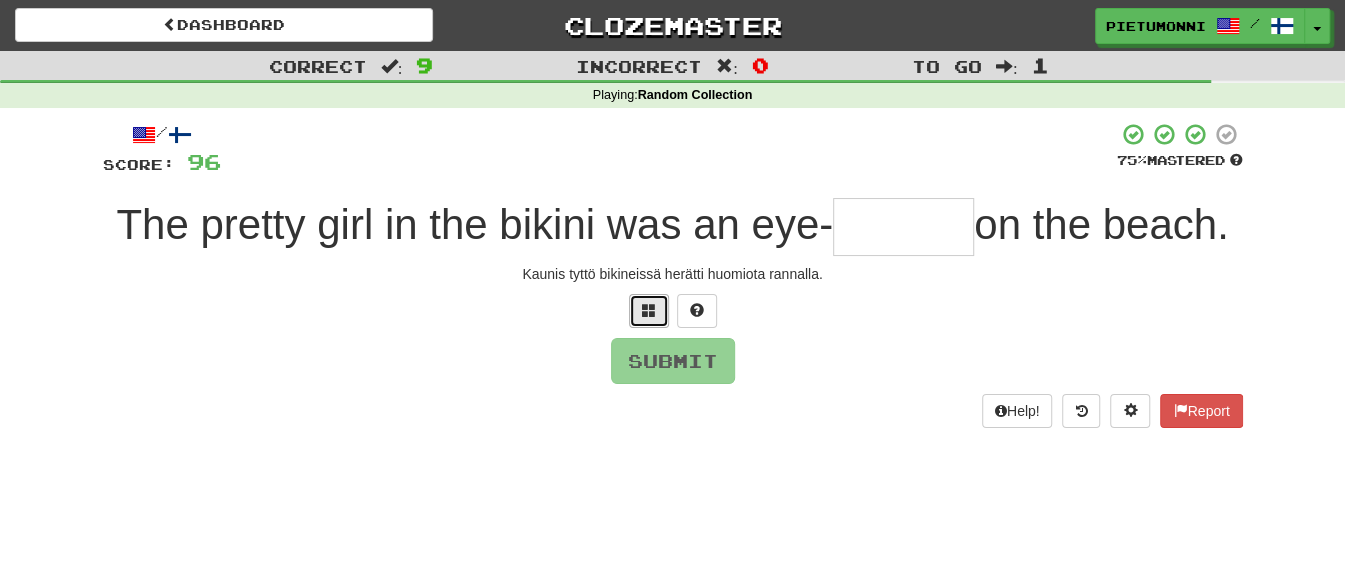 click at bounding box center [649, 311] 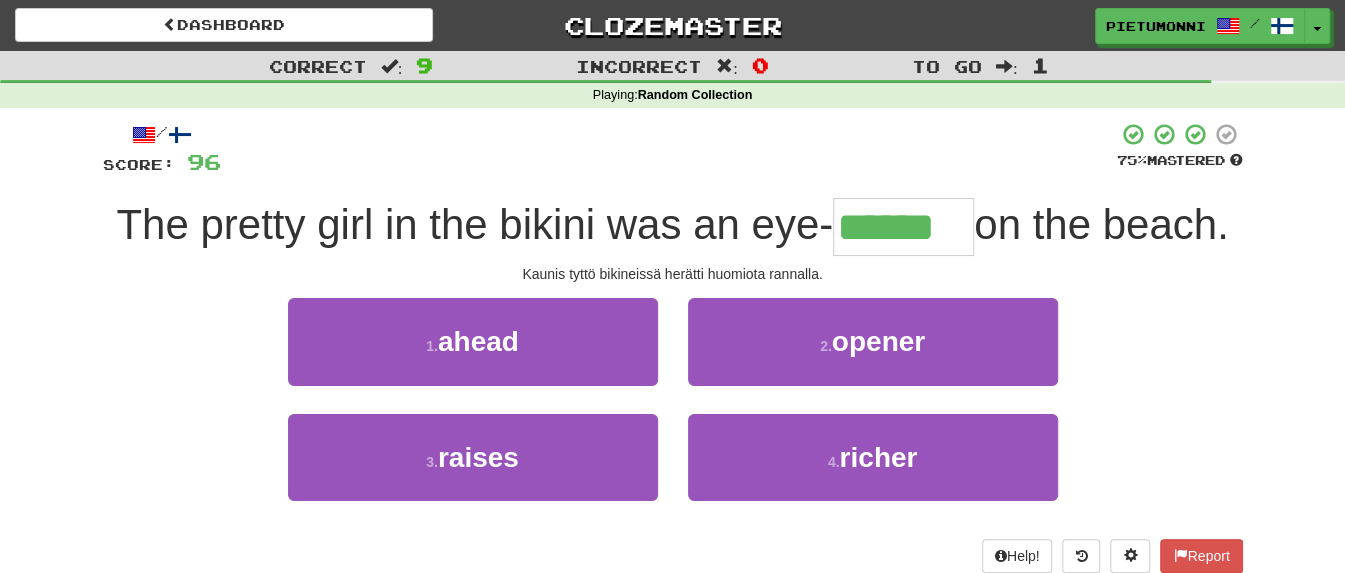 type on "******" 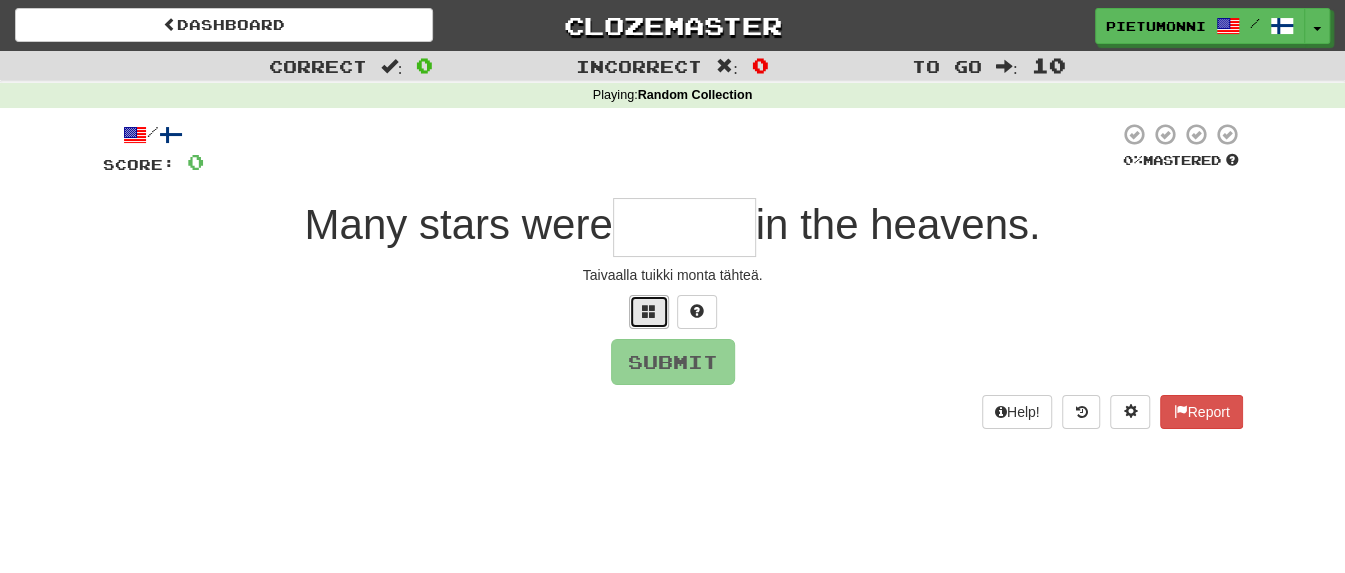 click at bounding box center [649, 311] 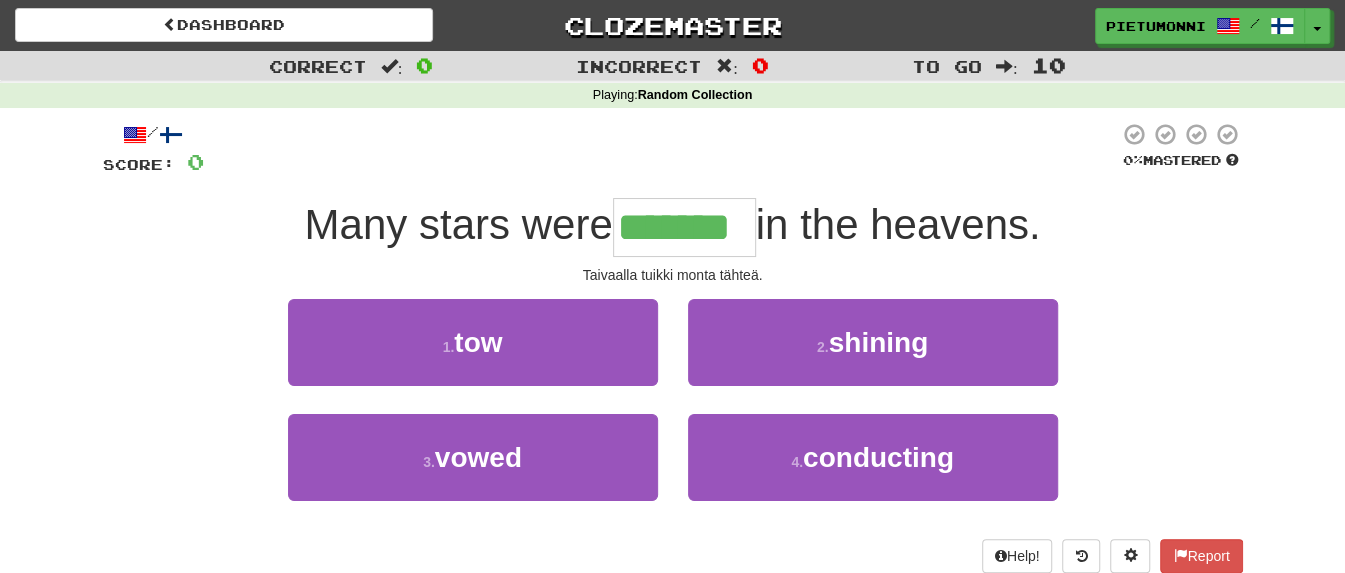 type on "*******" 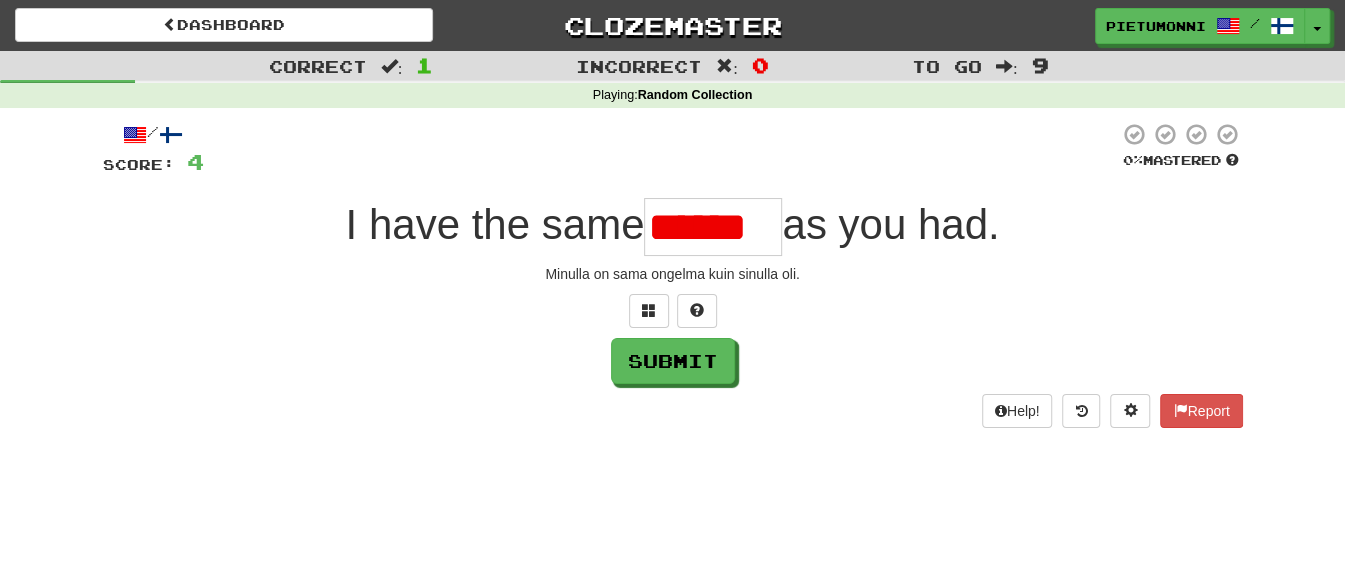 scroll, scrollTop: 0, scrollLeft: 0, axis: both 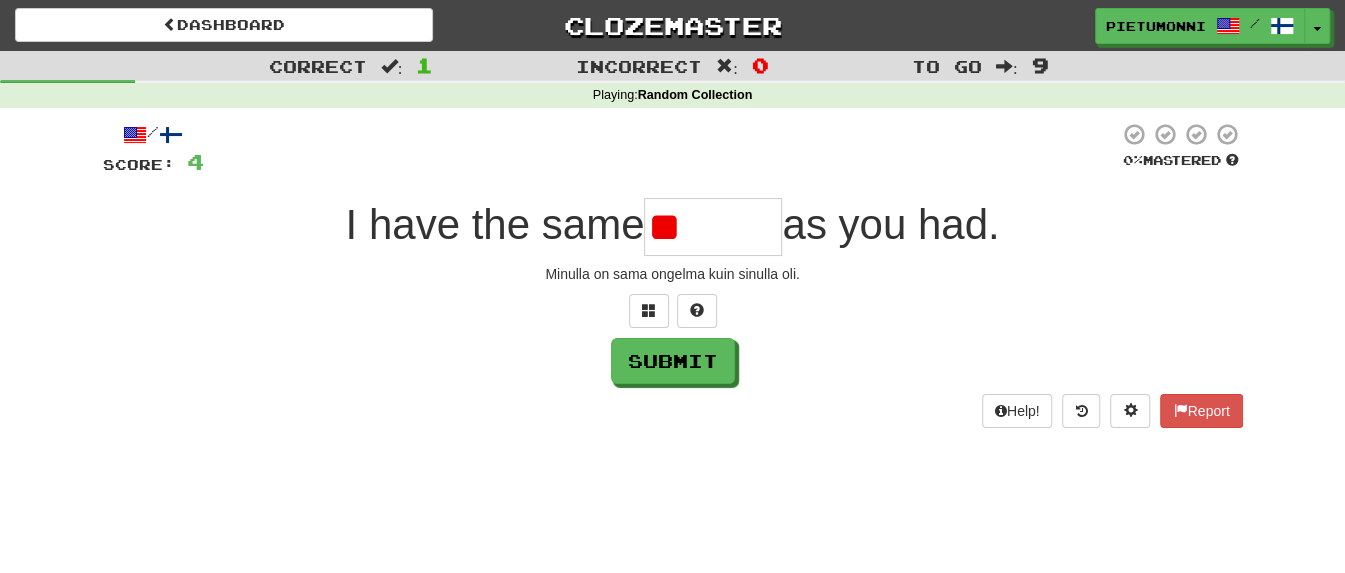 type on "*" 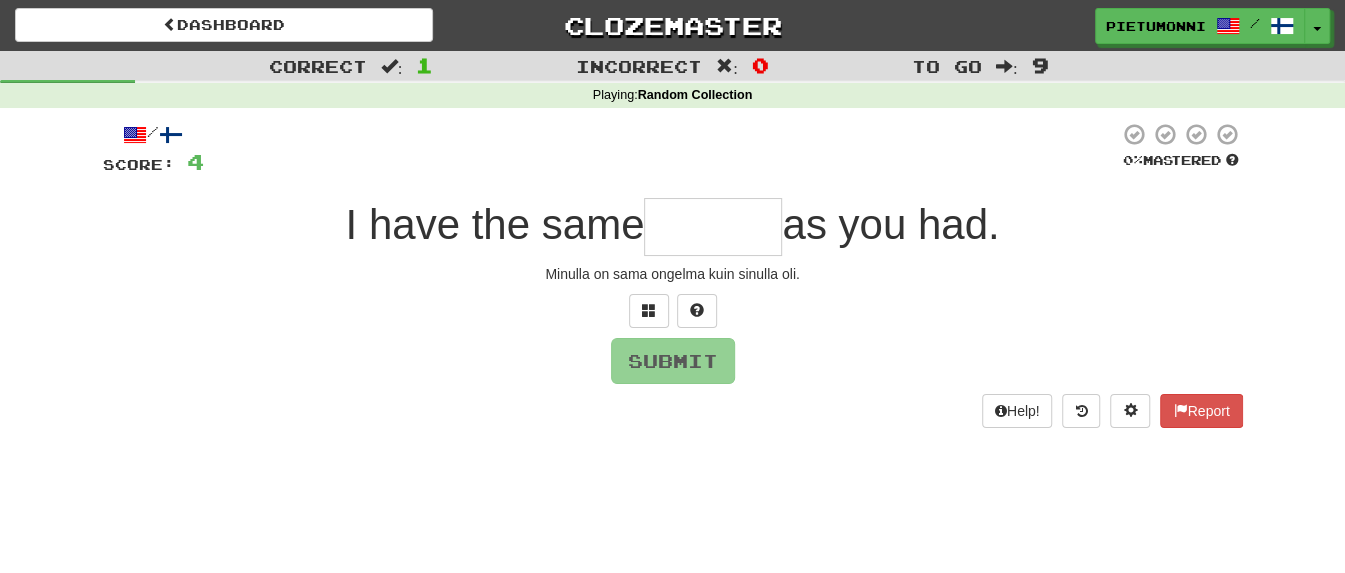 type on "*" 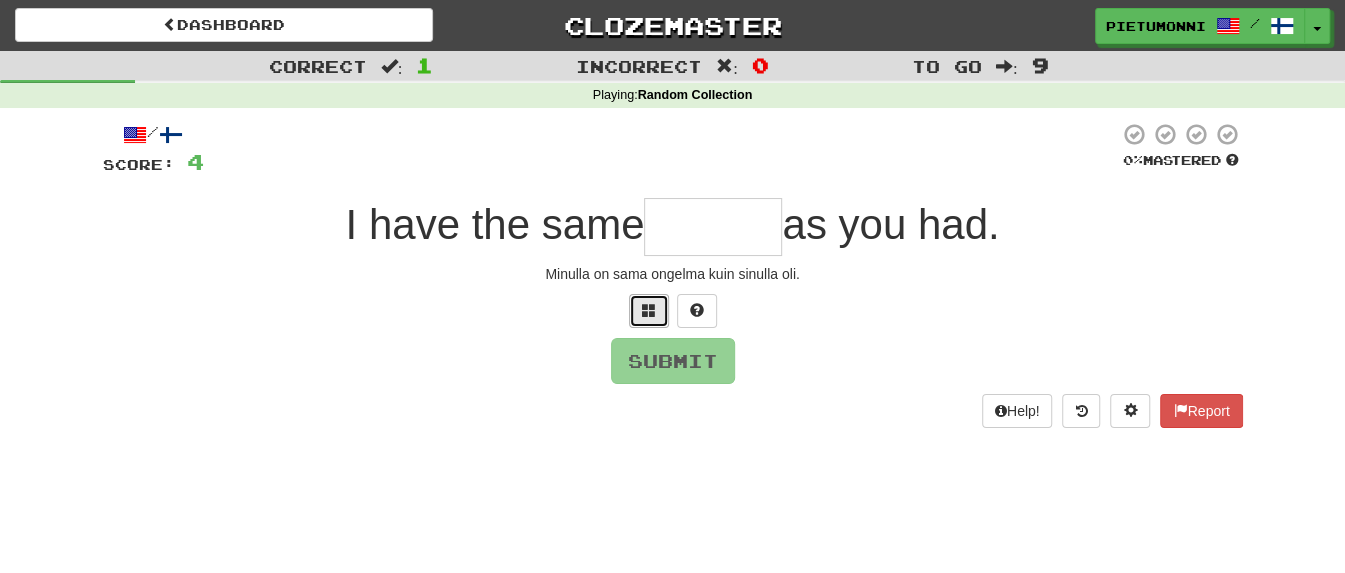 click at bounding box center (649, 310) 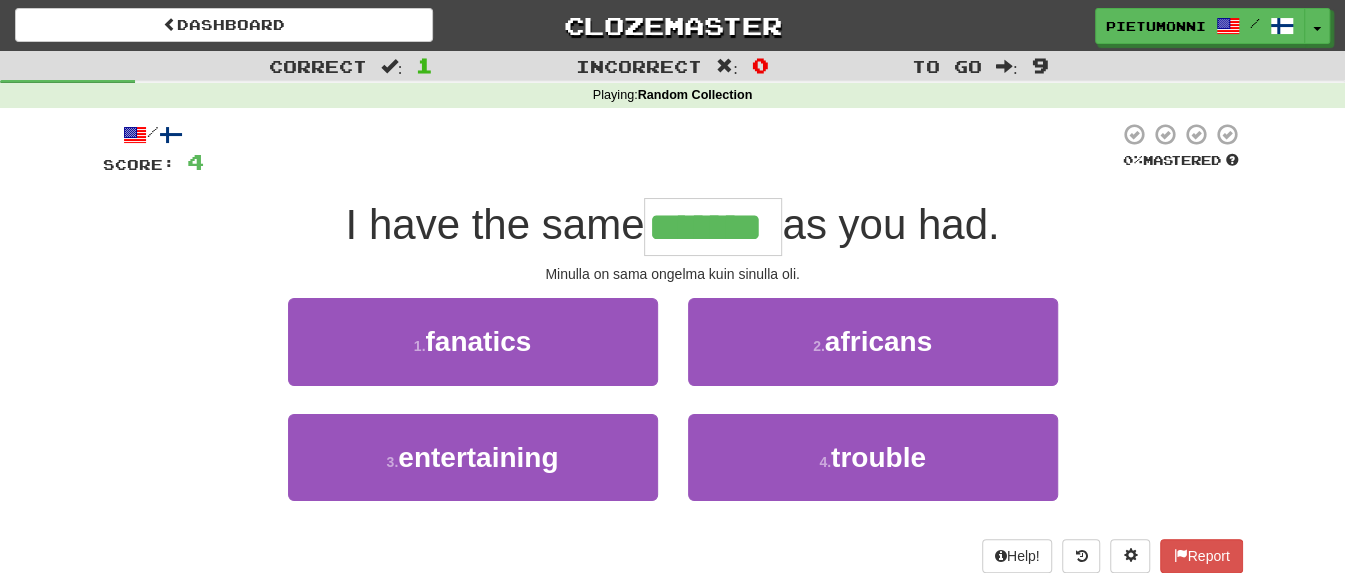 type on "*******" 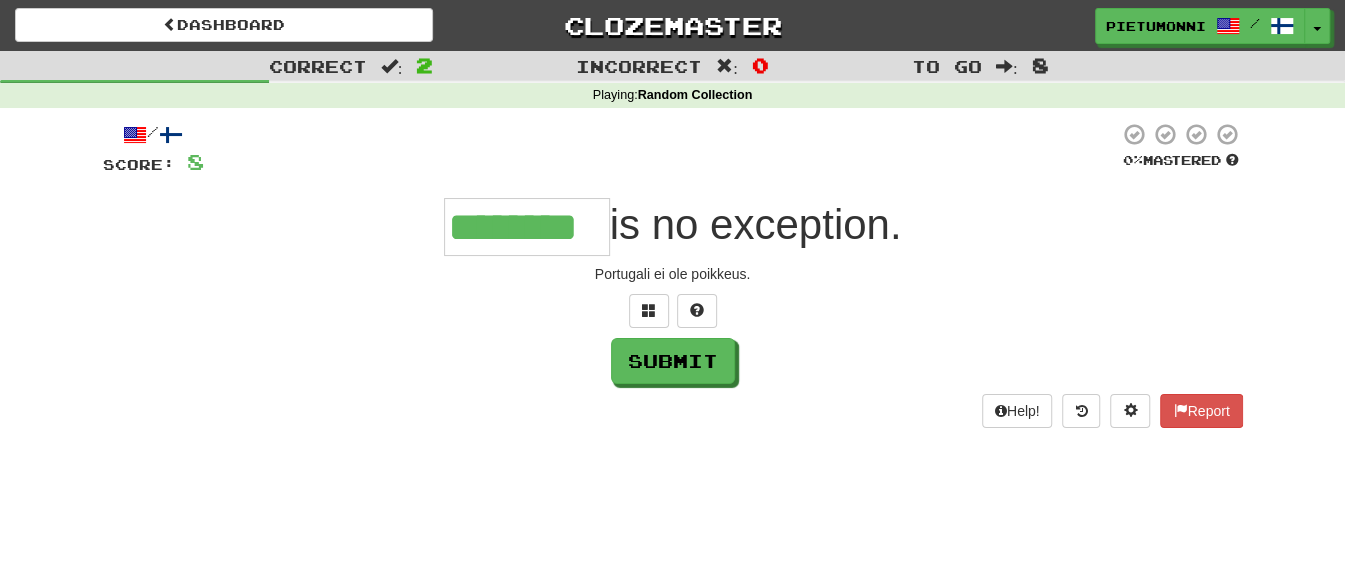 type on "********" 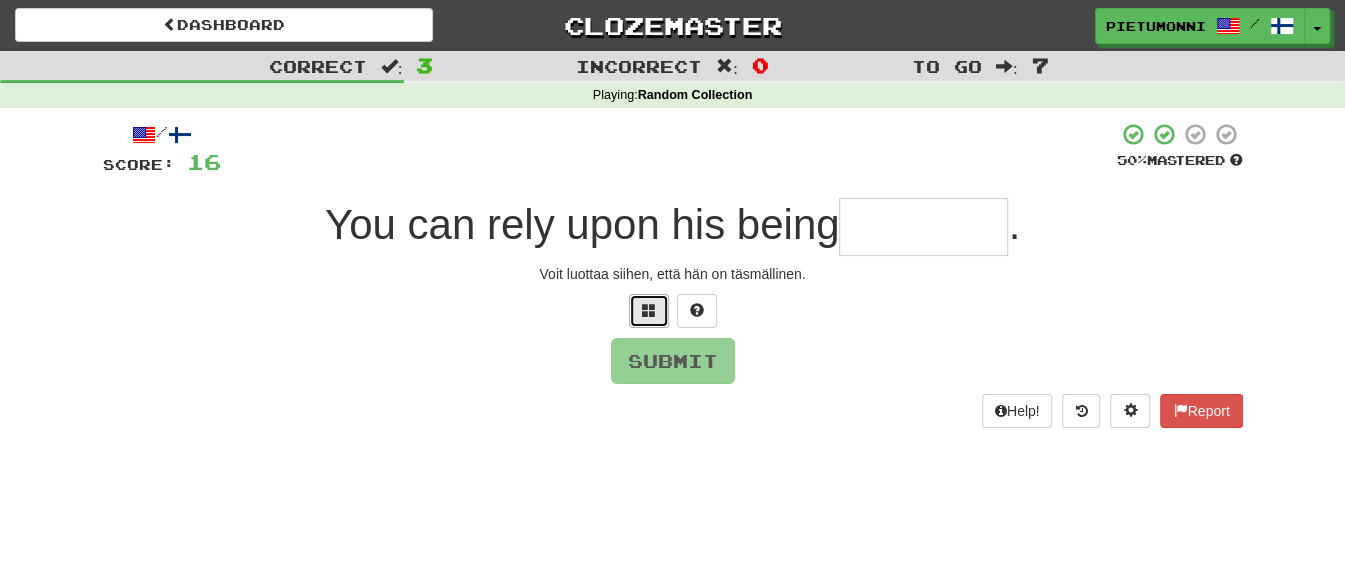 click at bounding box center [649, 311] 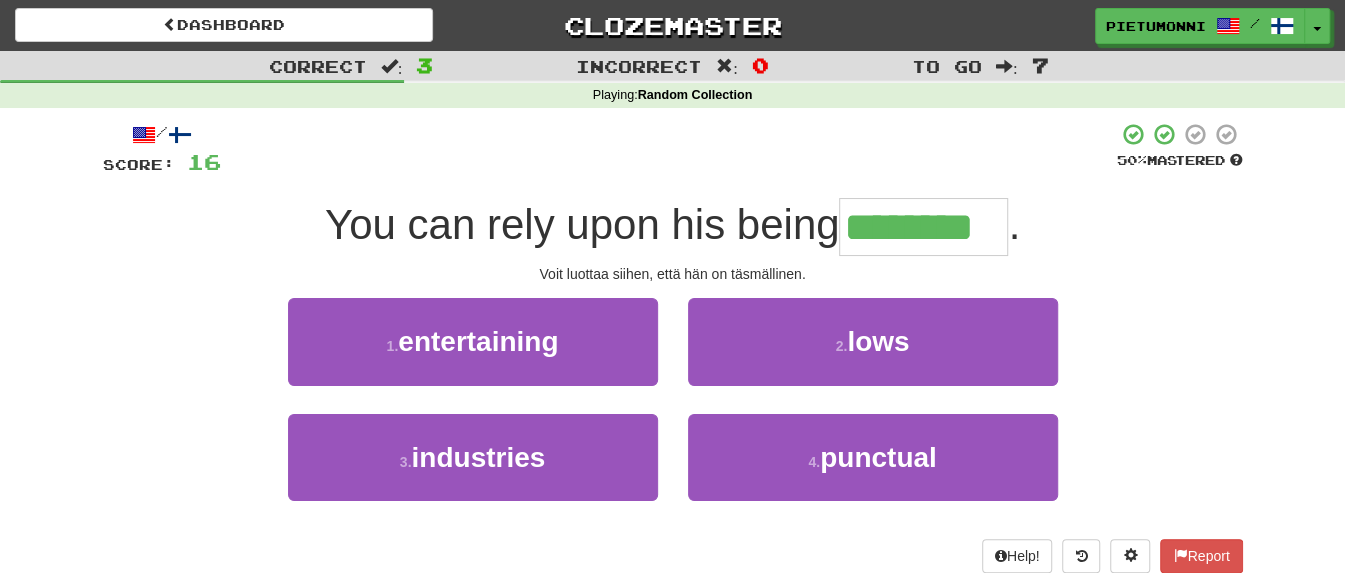 type on "********" 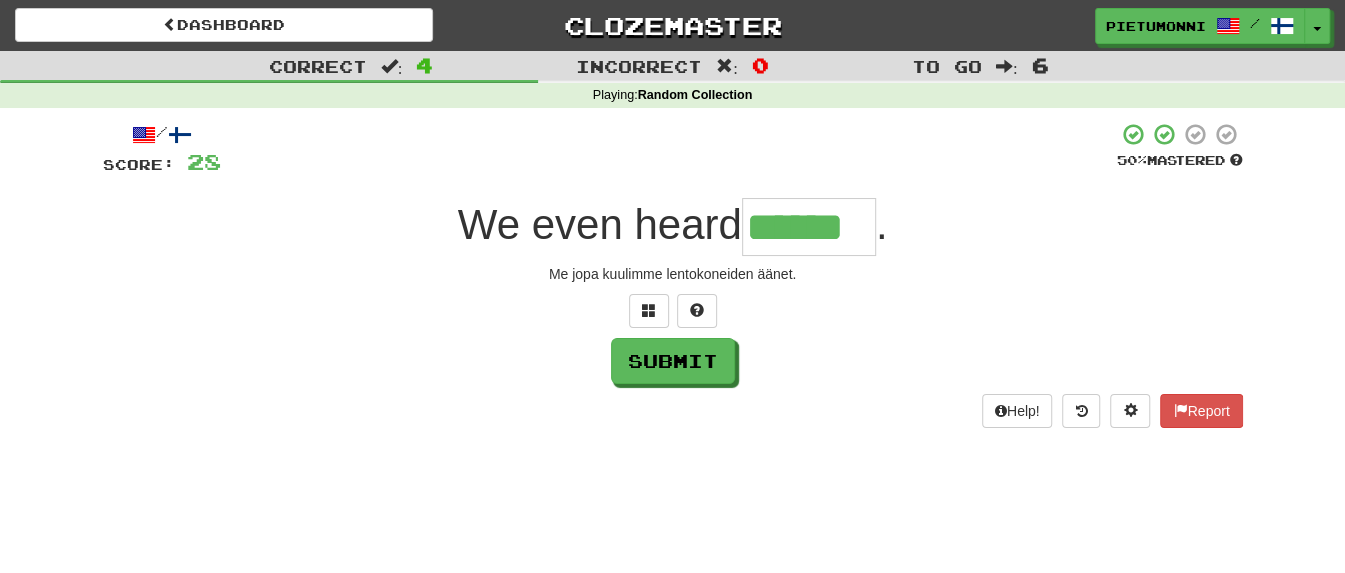 type on "******" 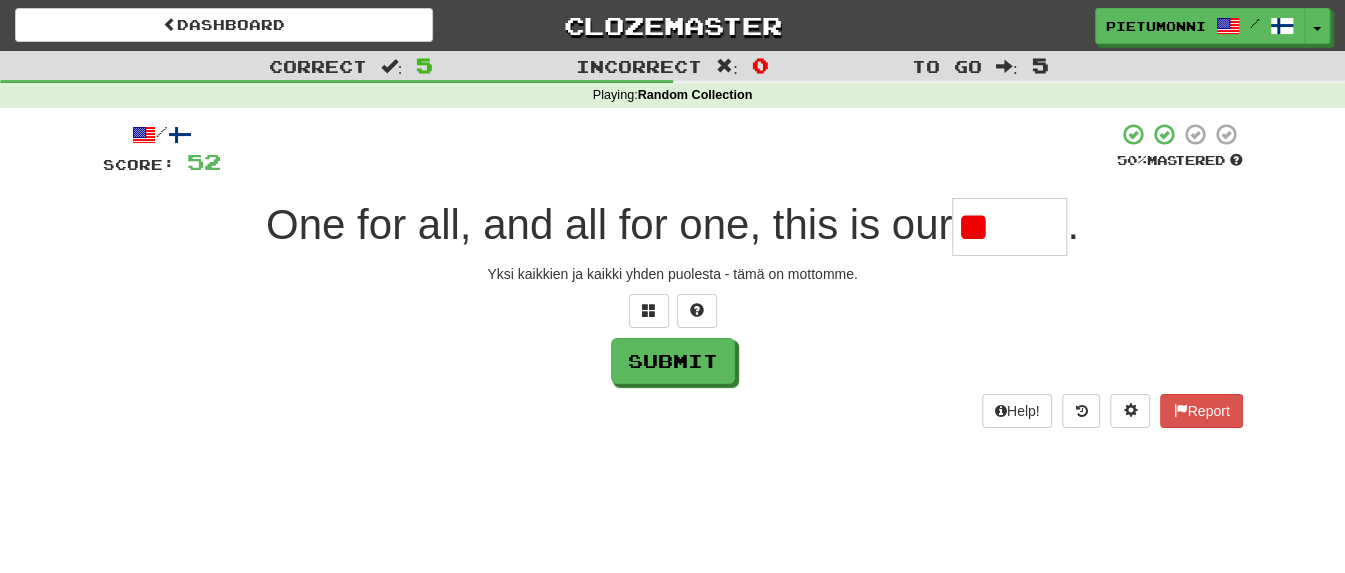 type on "*" 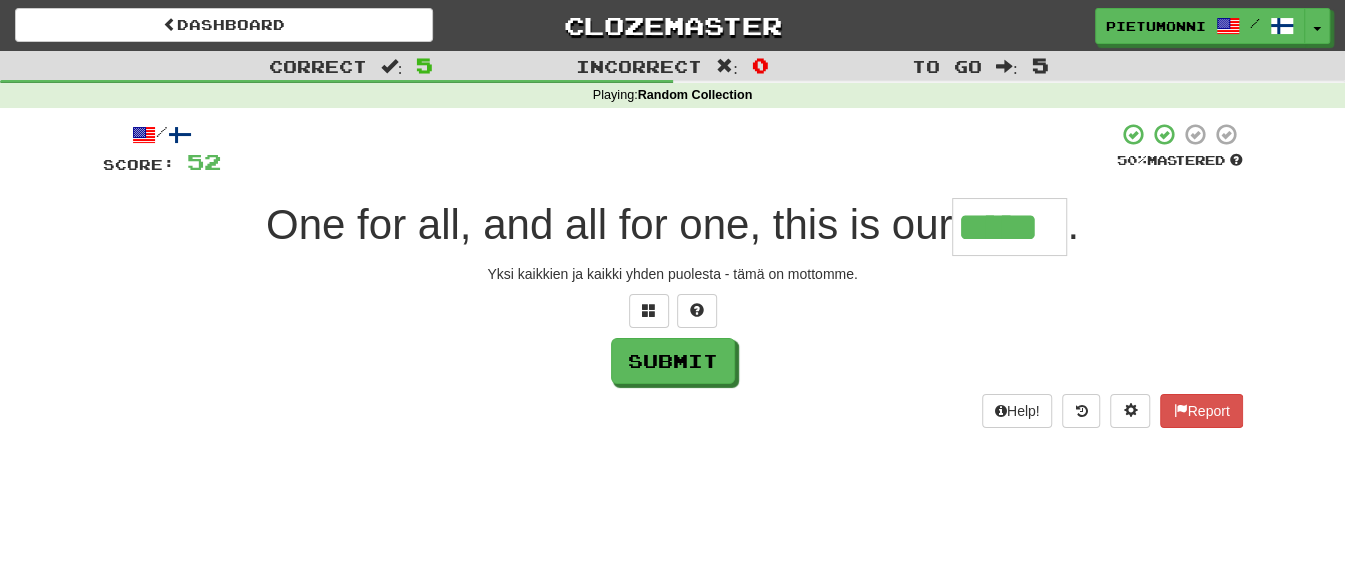 type on "*****" 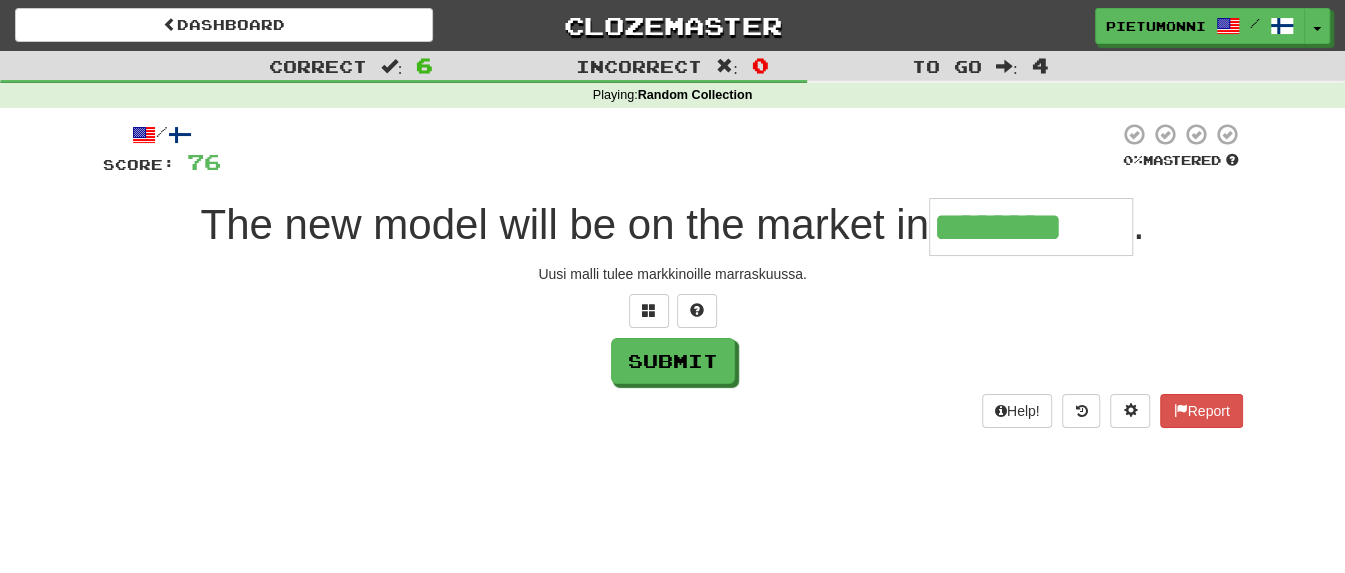 type on "********" 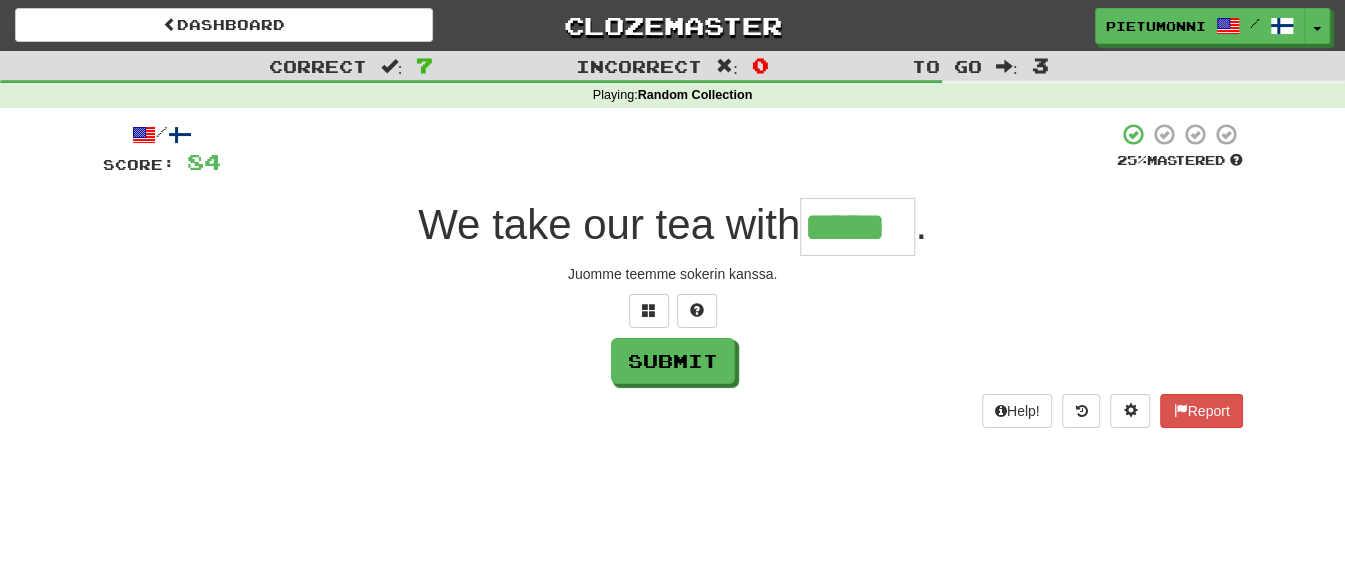 type on "*****" 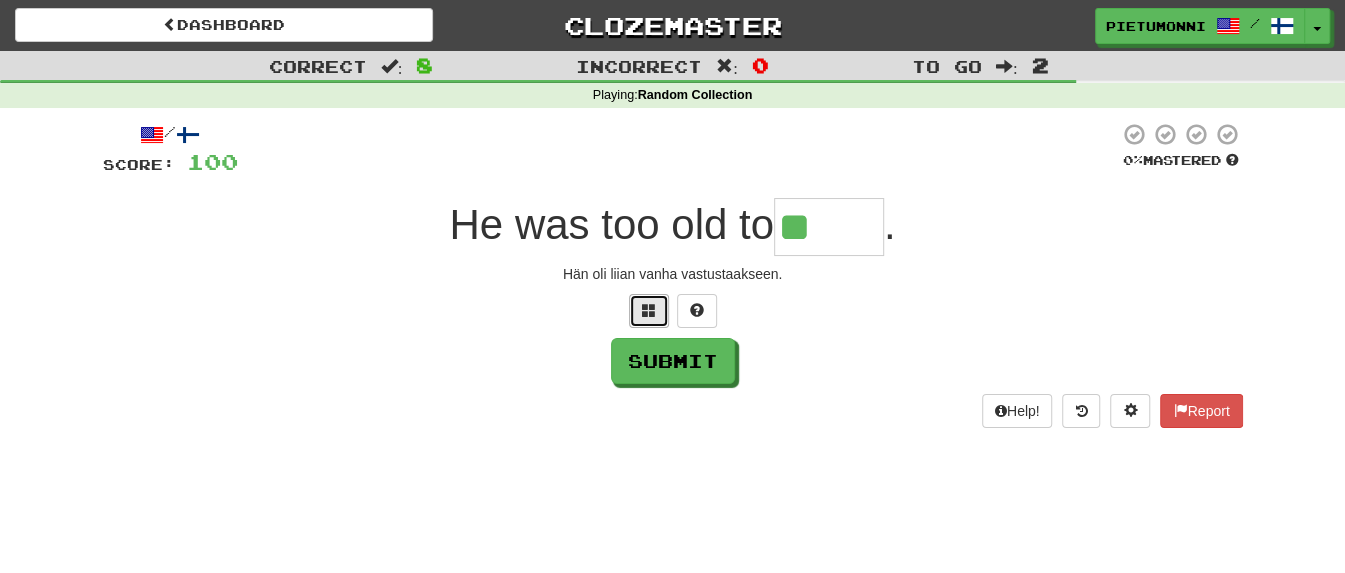 click at bounding box center (649, 310) 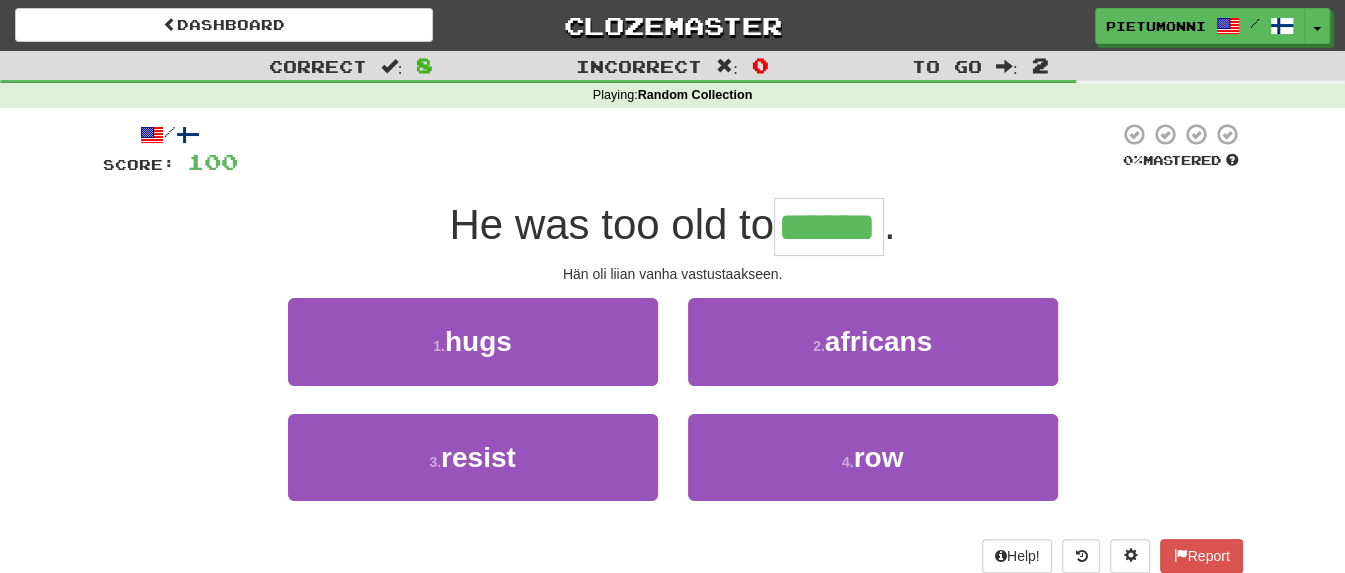type on "******" 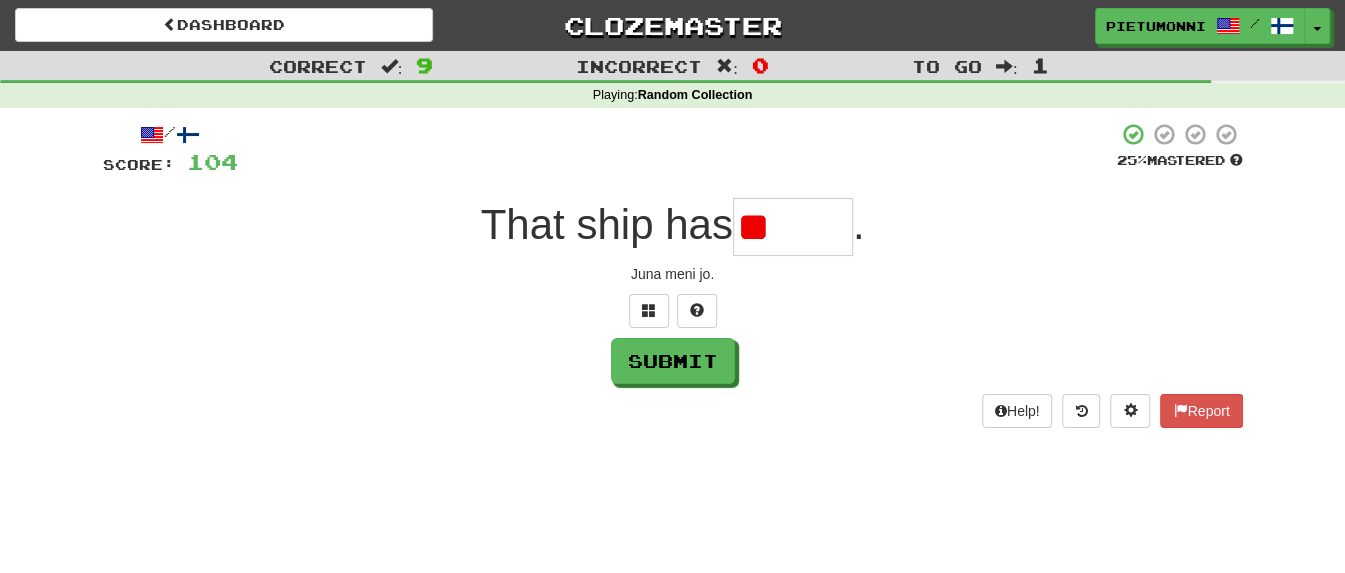 type on "*" 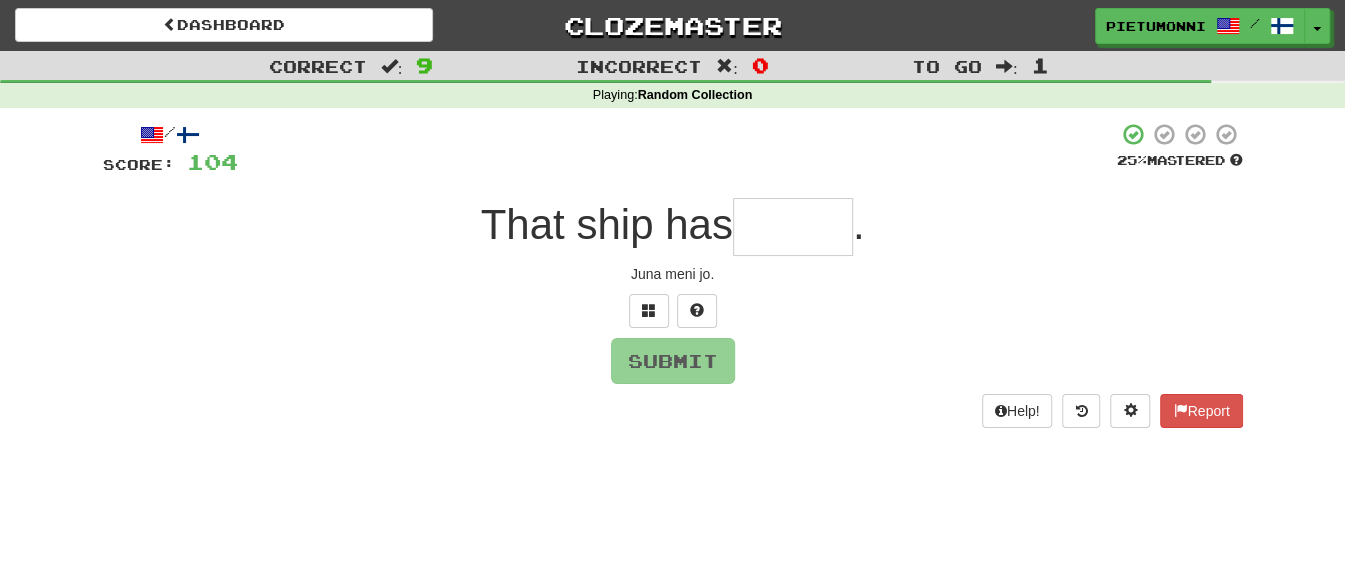 type on "*" 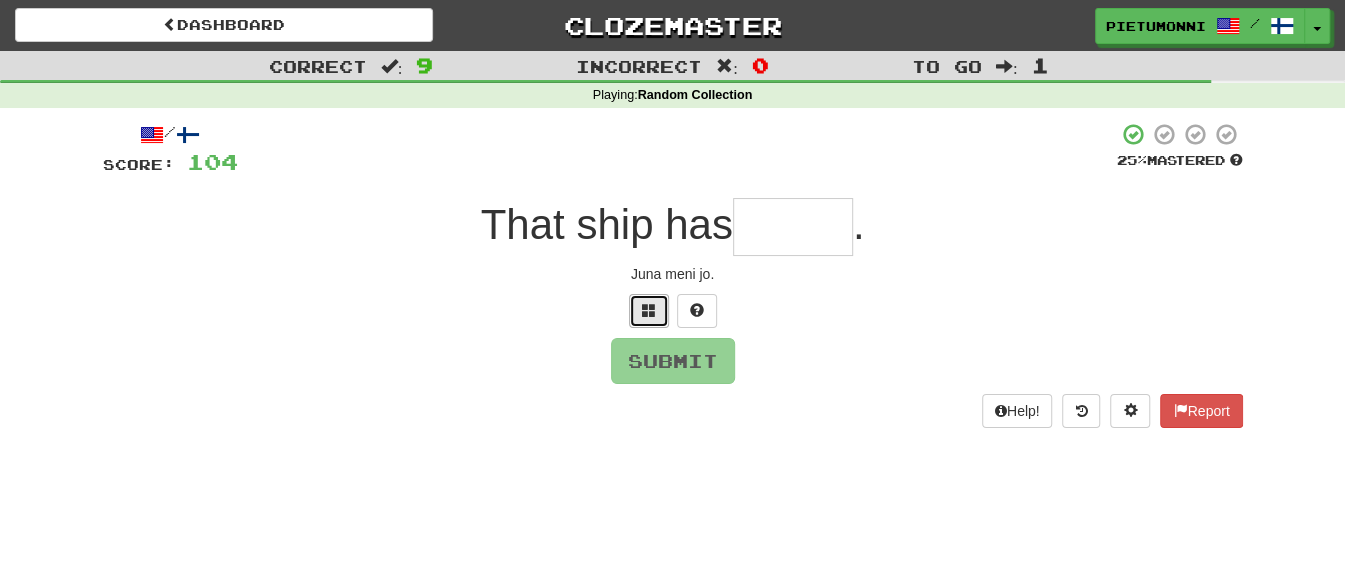 click at bounding box center (649, 311) 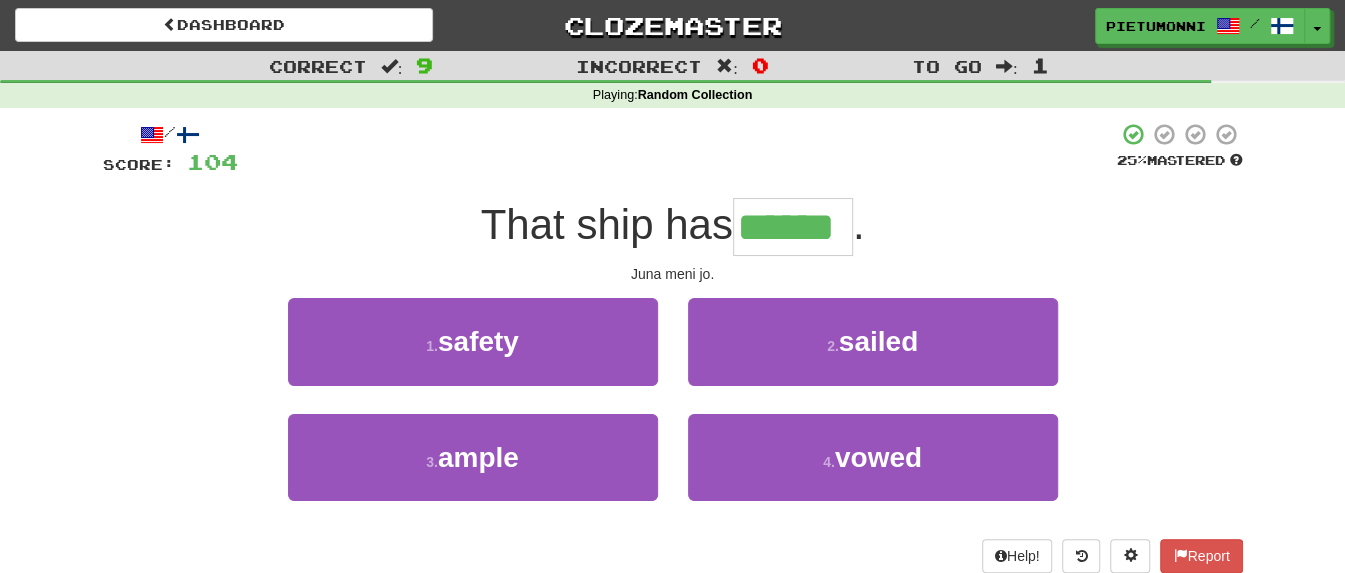 type on "******" 